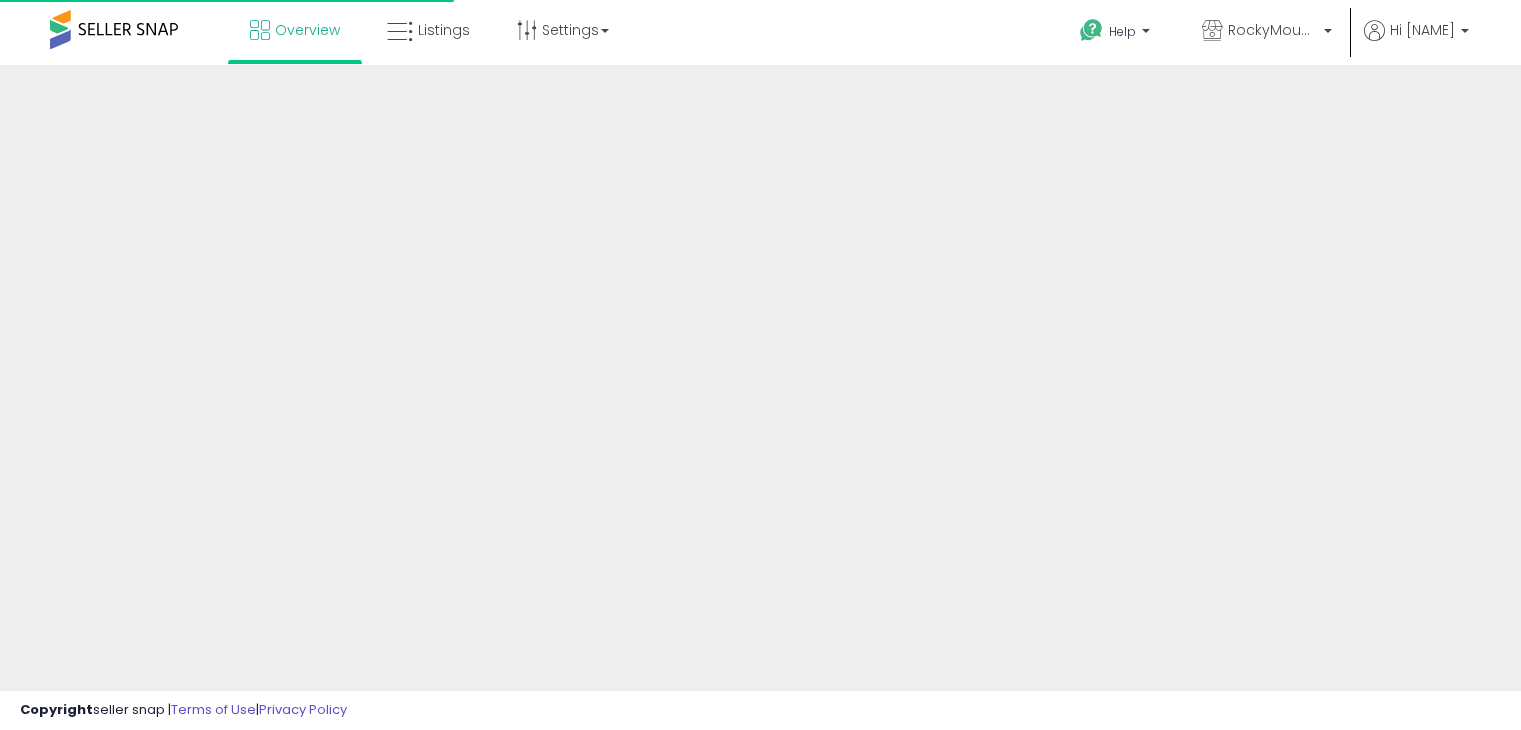 scroll, scrollTop: 0, scrollLeft: 0, axis: both 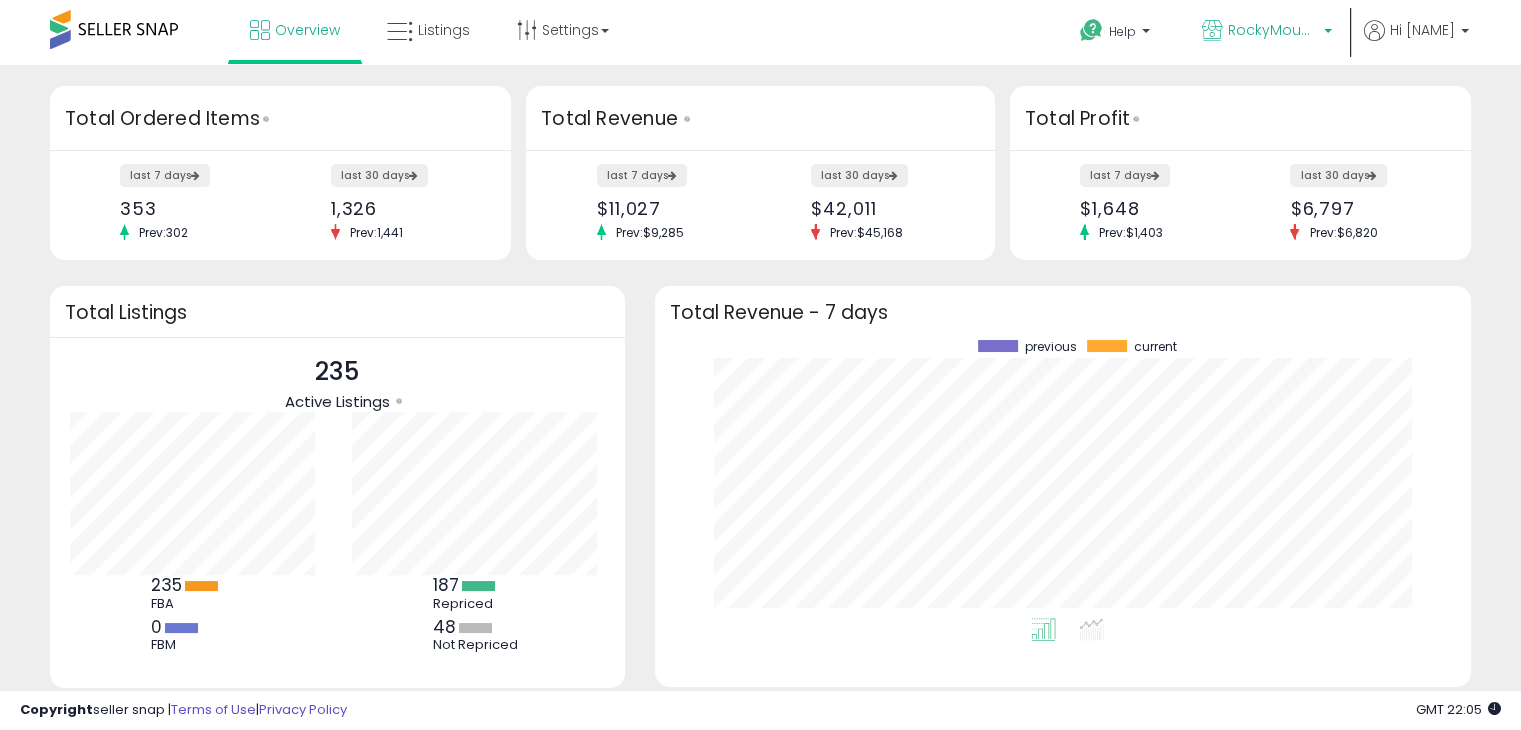 click on "RockyMountainCo" at bounding box center [1273, 30] 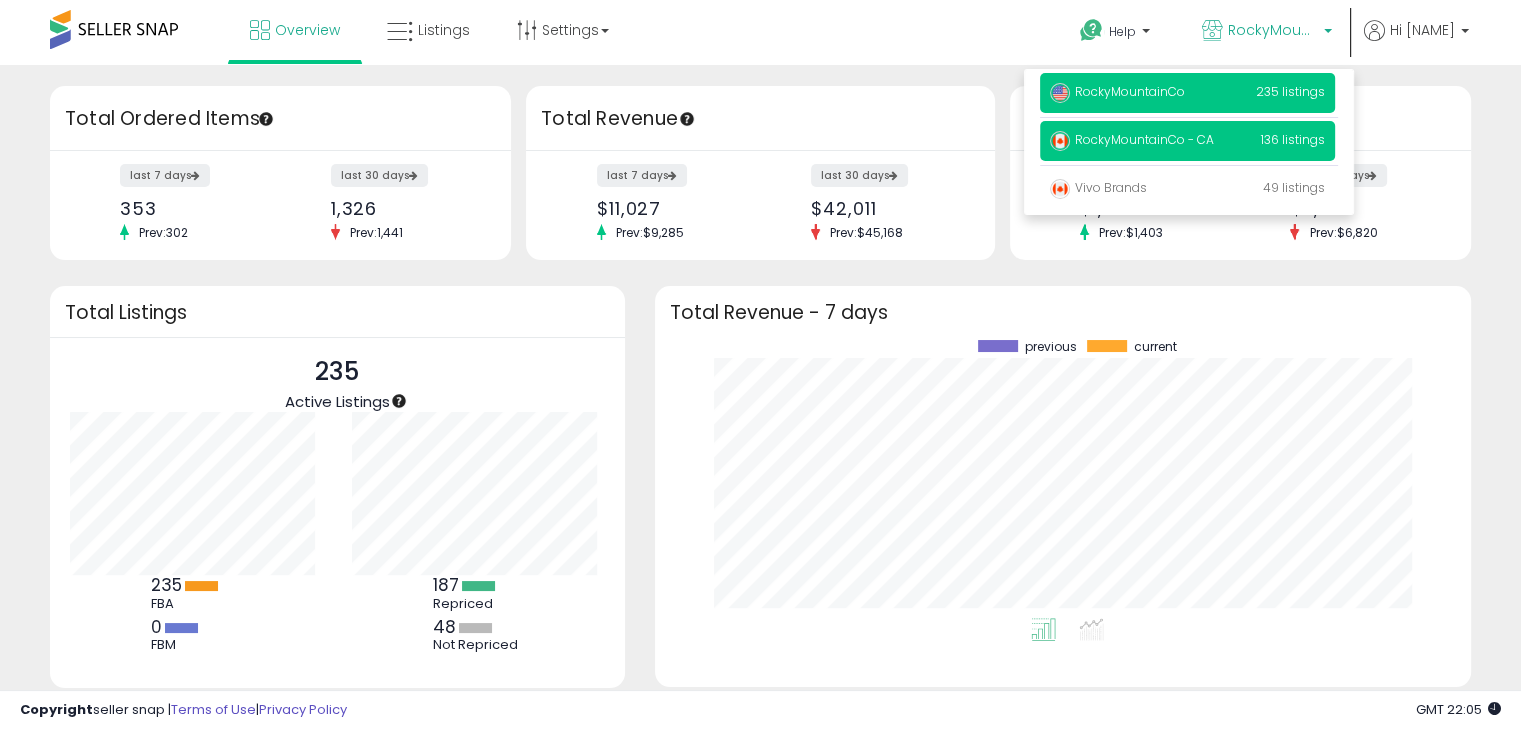 click on "RockyMountainCo - CA" at bounding box center (1117, 91) 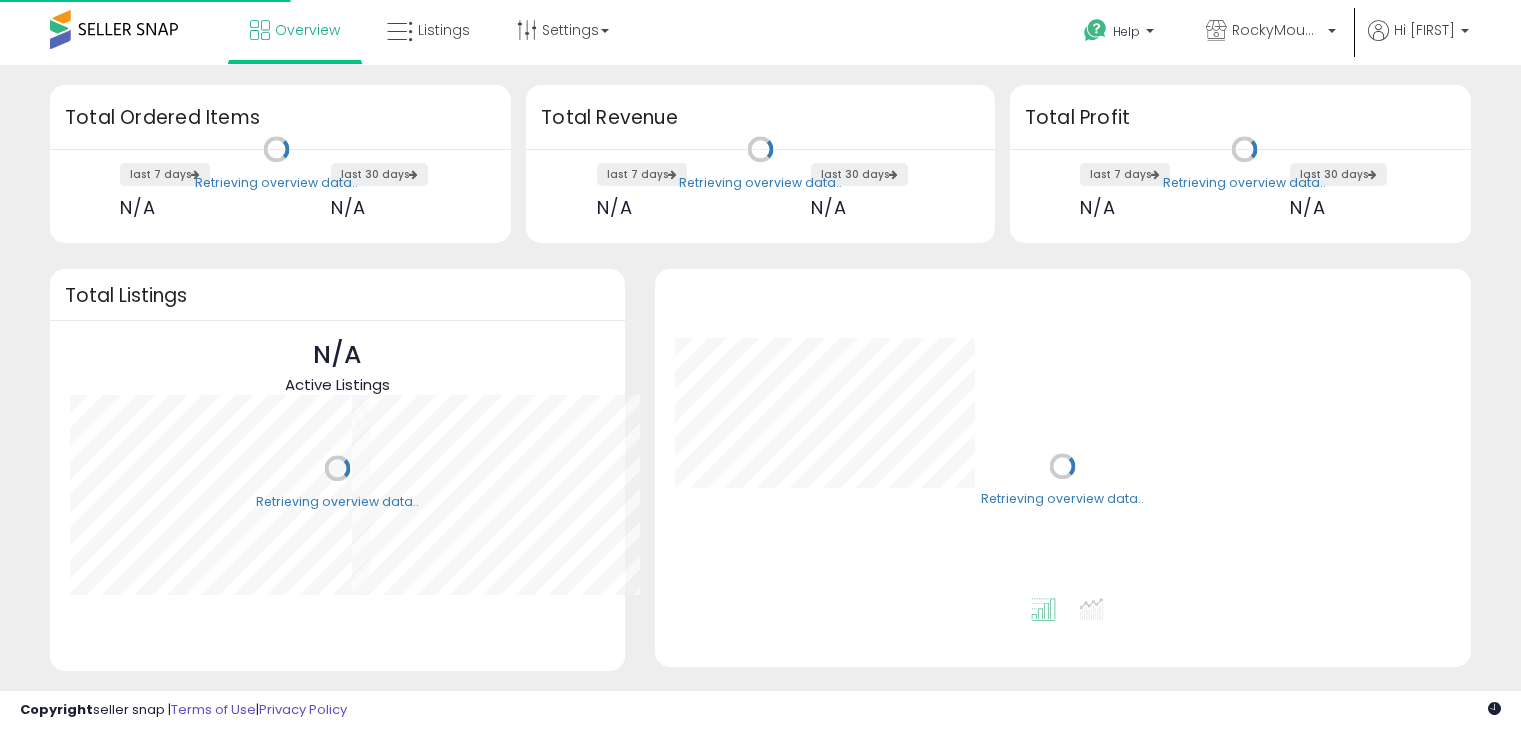 scroll, scrollTop: 0, scrollLeft: 0, axis: both 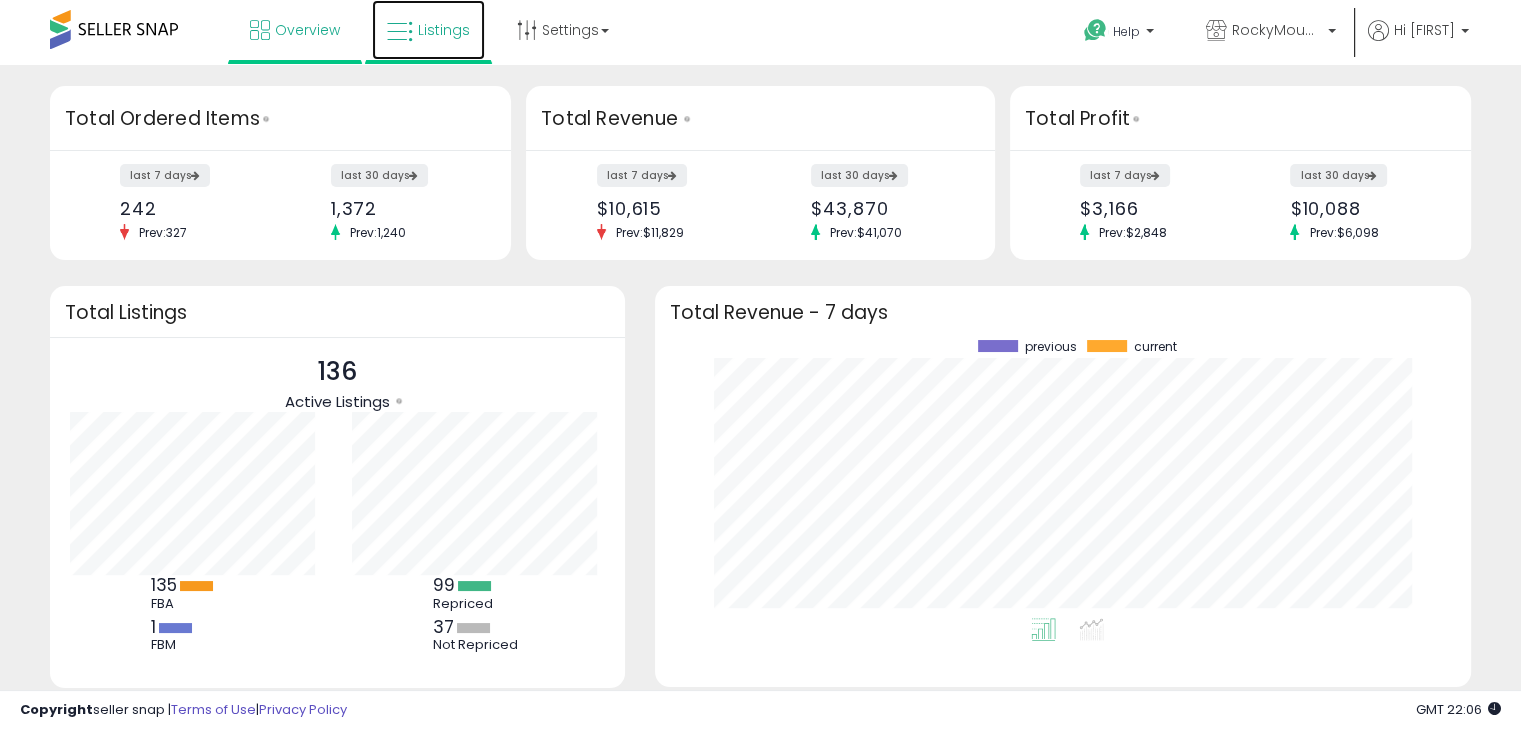 click on "Listings" at bounding box center [444, 30] 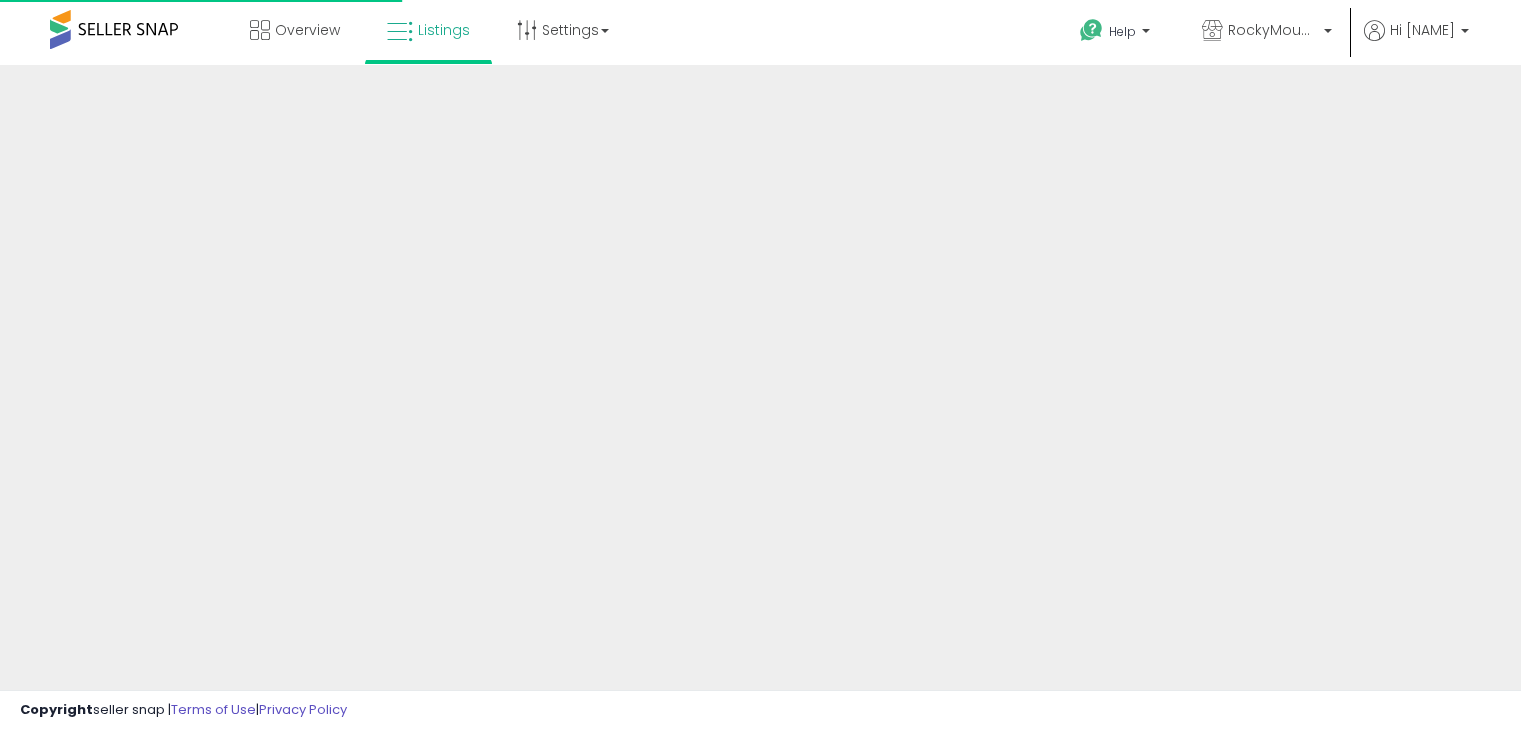 scroll, scrollTop: 0, scrollLeft: 0, axis: both 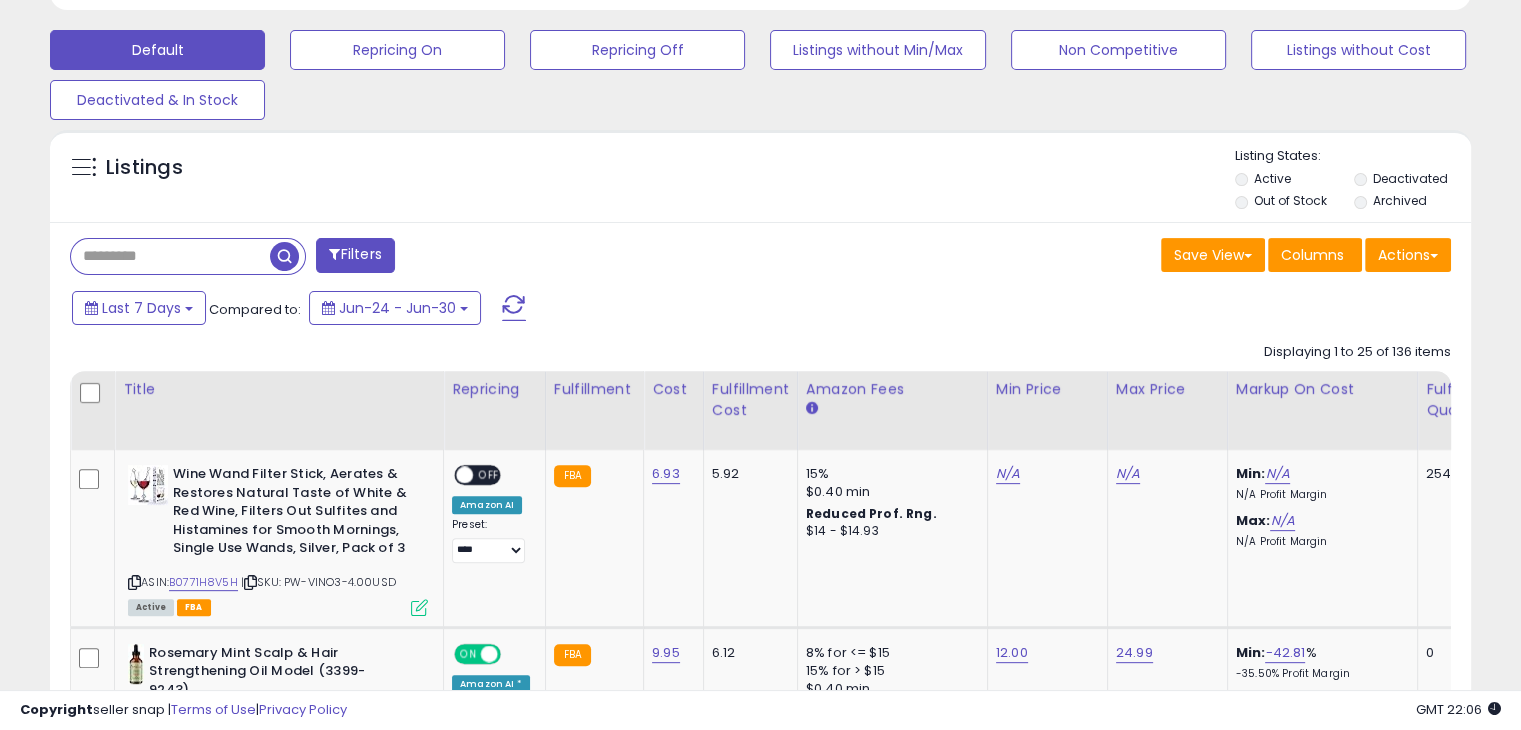 click at bounding box center (170, 256) 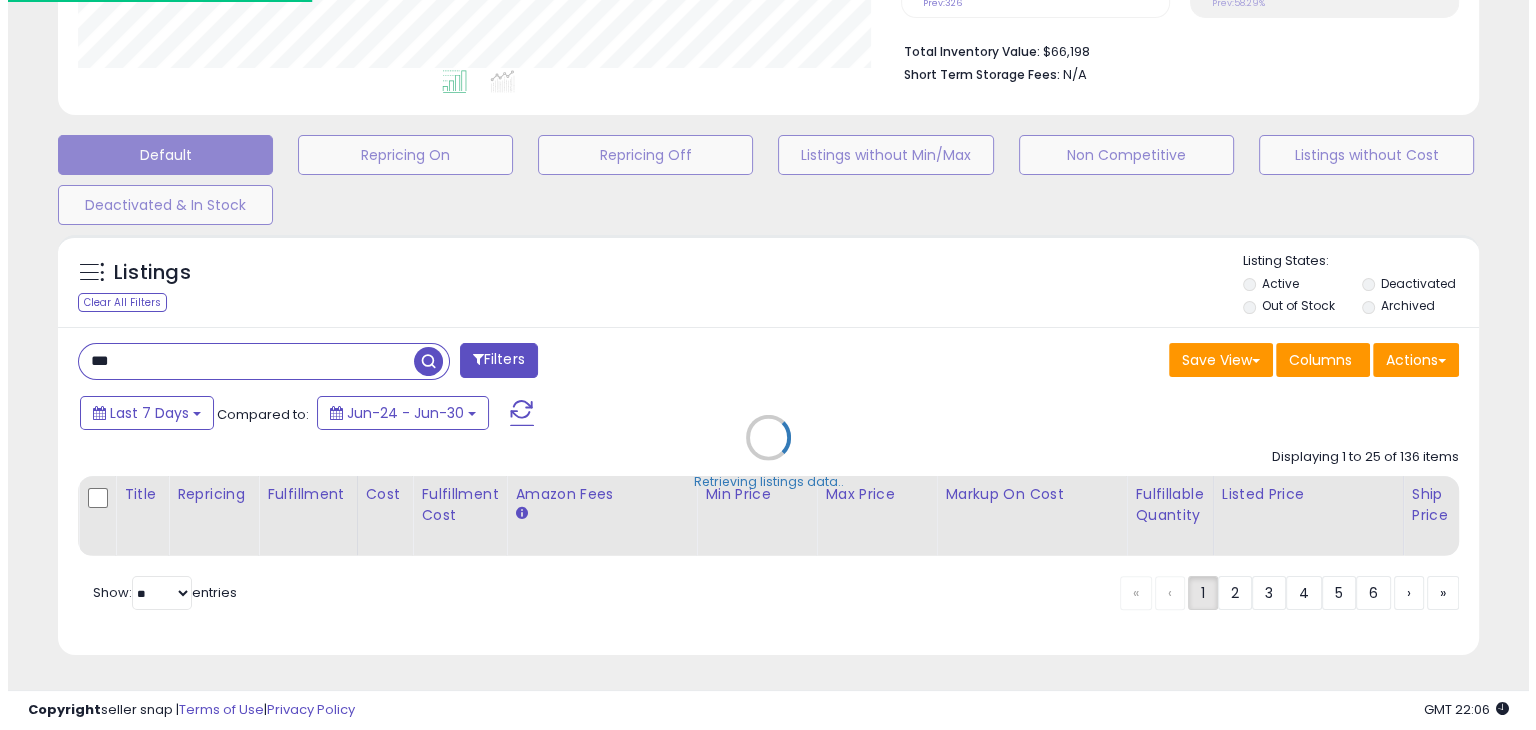 scroll, scrollTop: 509, scrollLeft: 0, axis: vertical 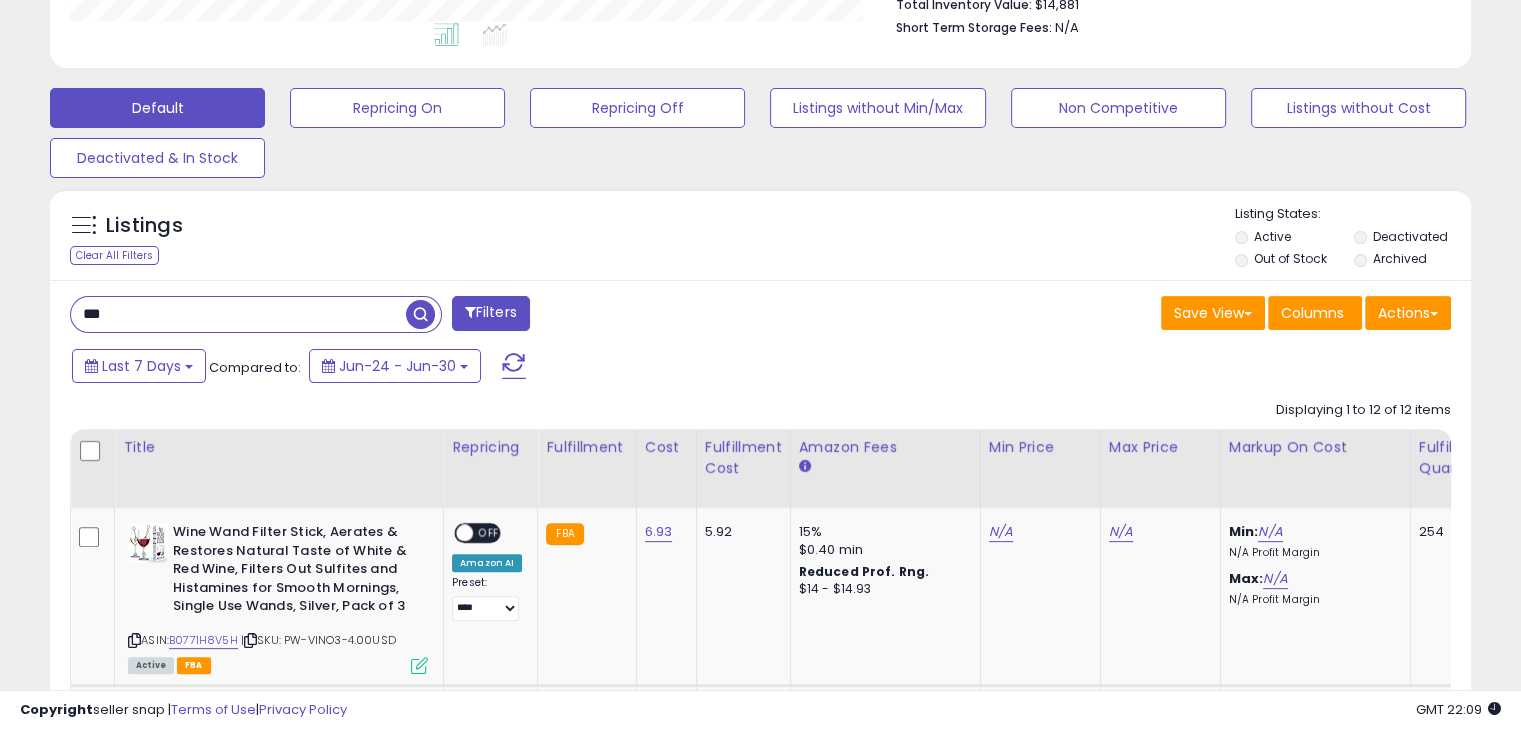 click on "***" at bounding box center (238, 314) 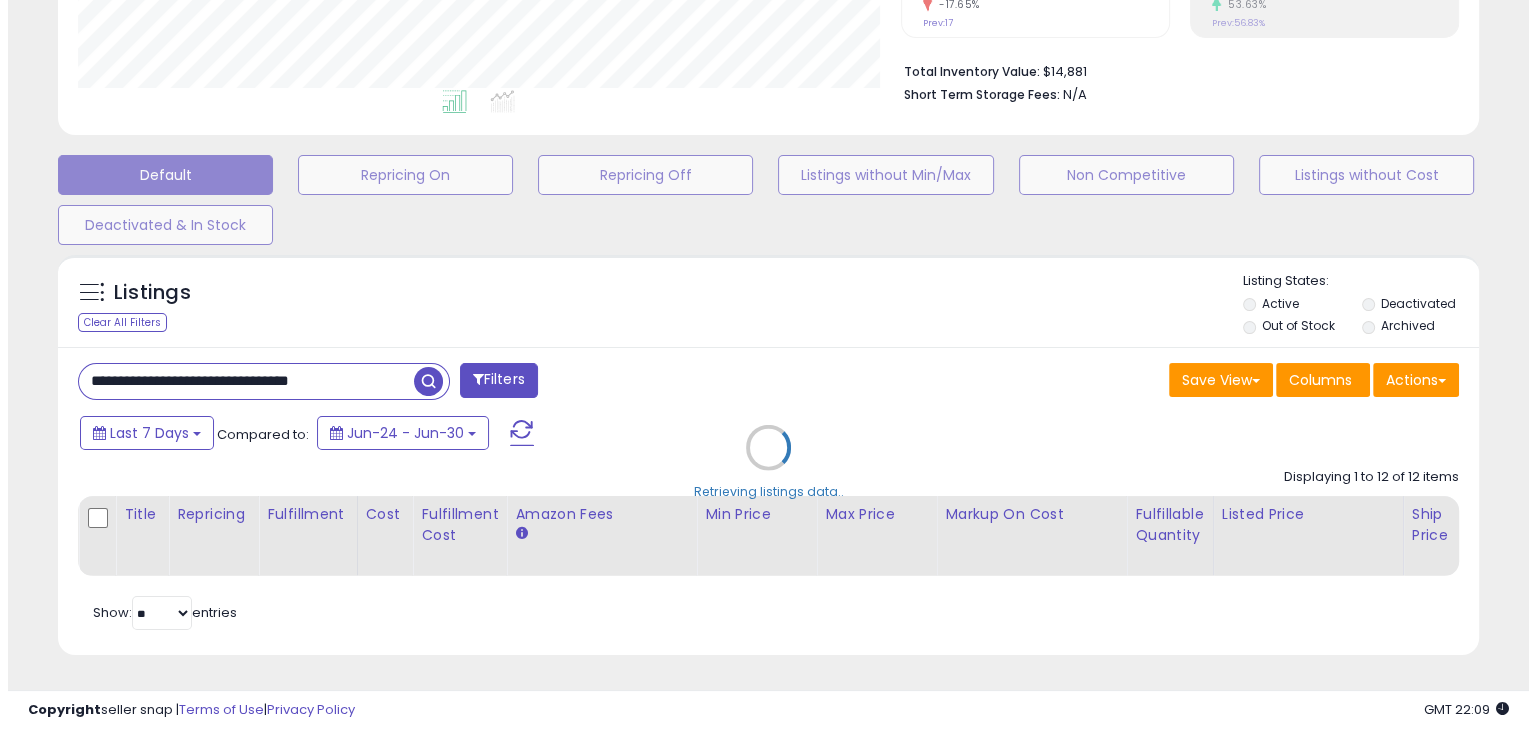scroll, scrollTop: 489, scrollLeft: 0, axis: vertical 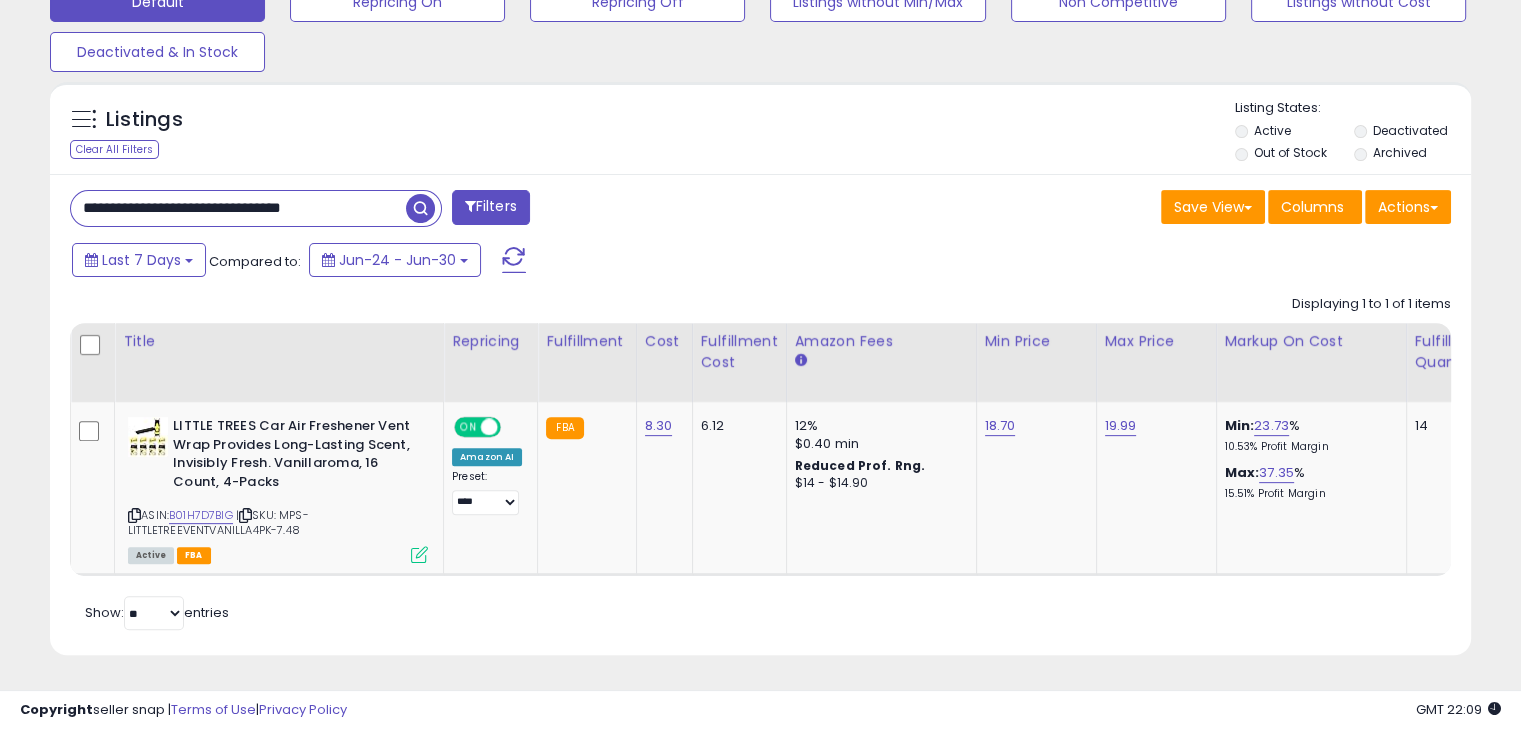 click on "**********" at bounding box center [238, 208] 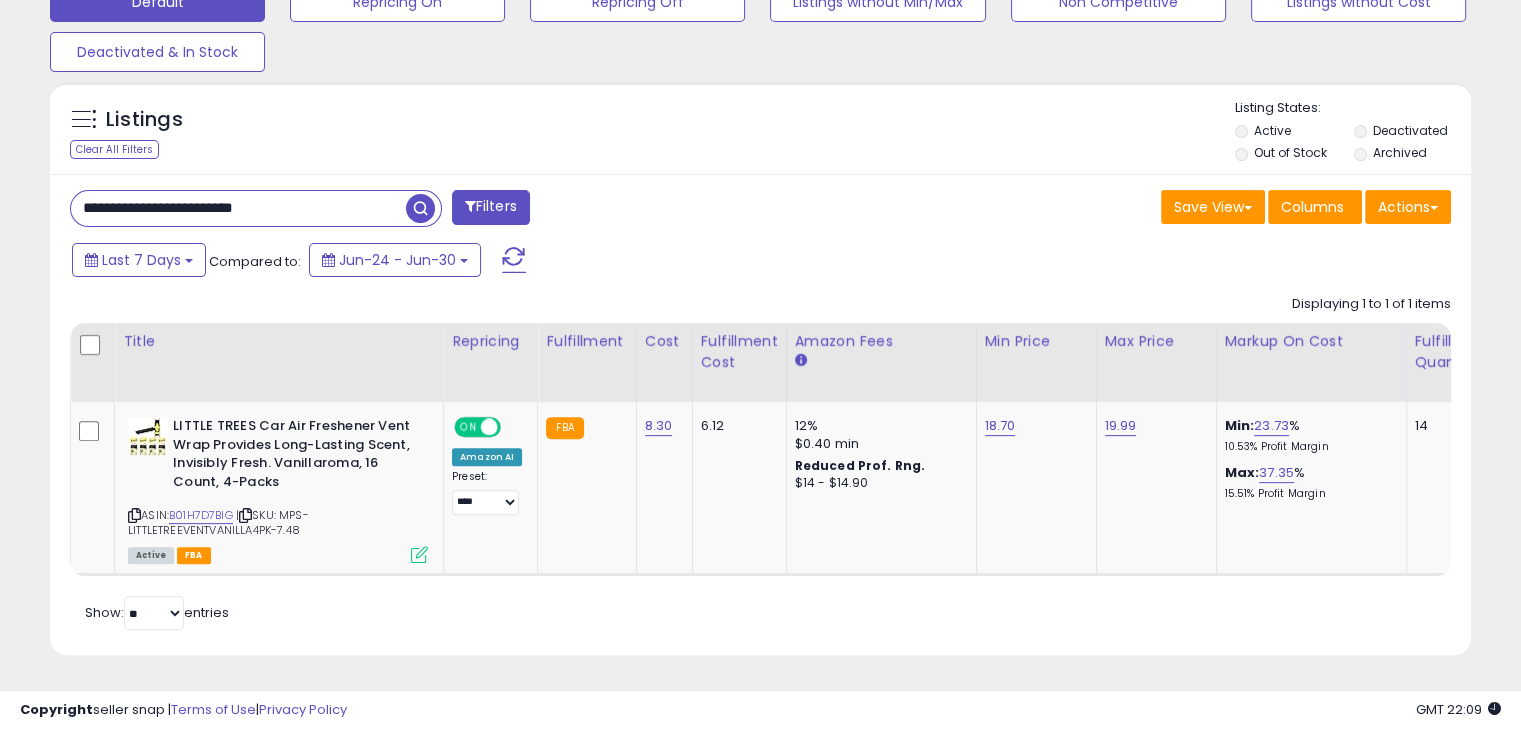 scroll, scrollTop: 999589, scrollLeft: 999168, axis: both 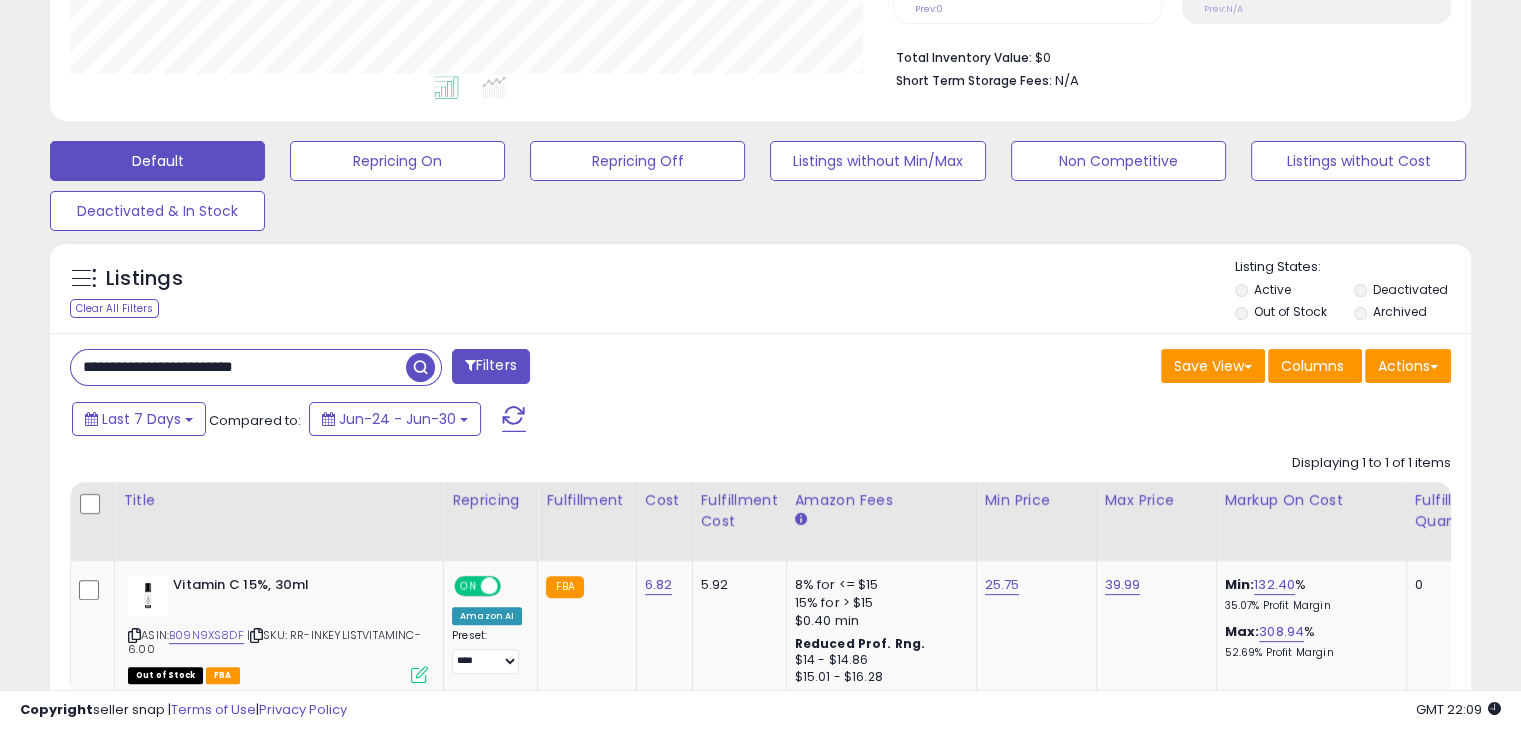 click on "**********" at bounding box center (238, 367) 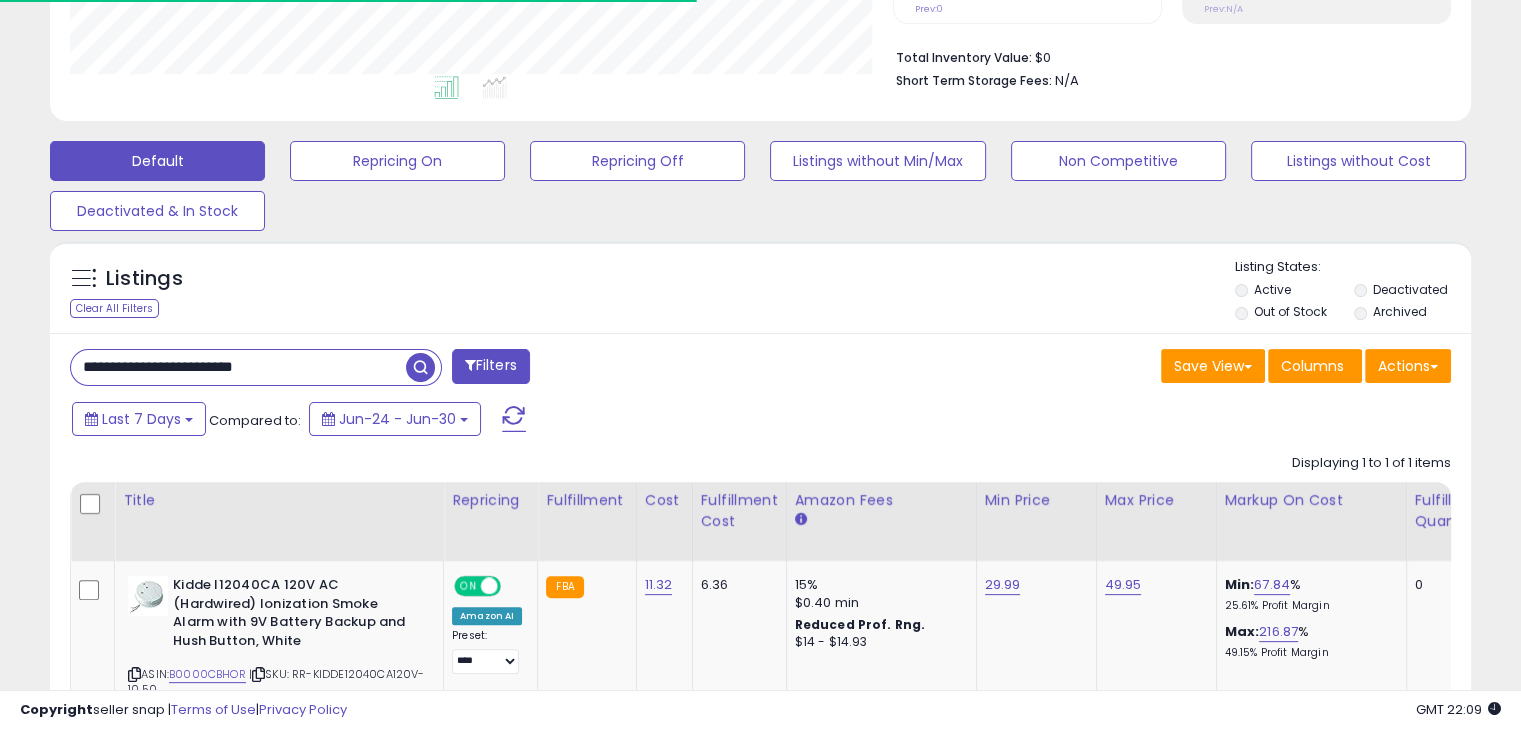 scroll, scrollTop: 409, scrollLeft: 822, axis: both 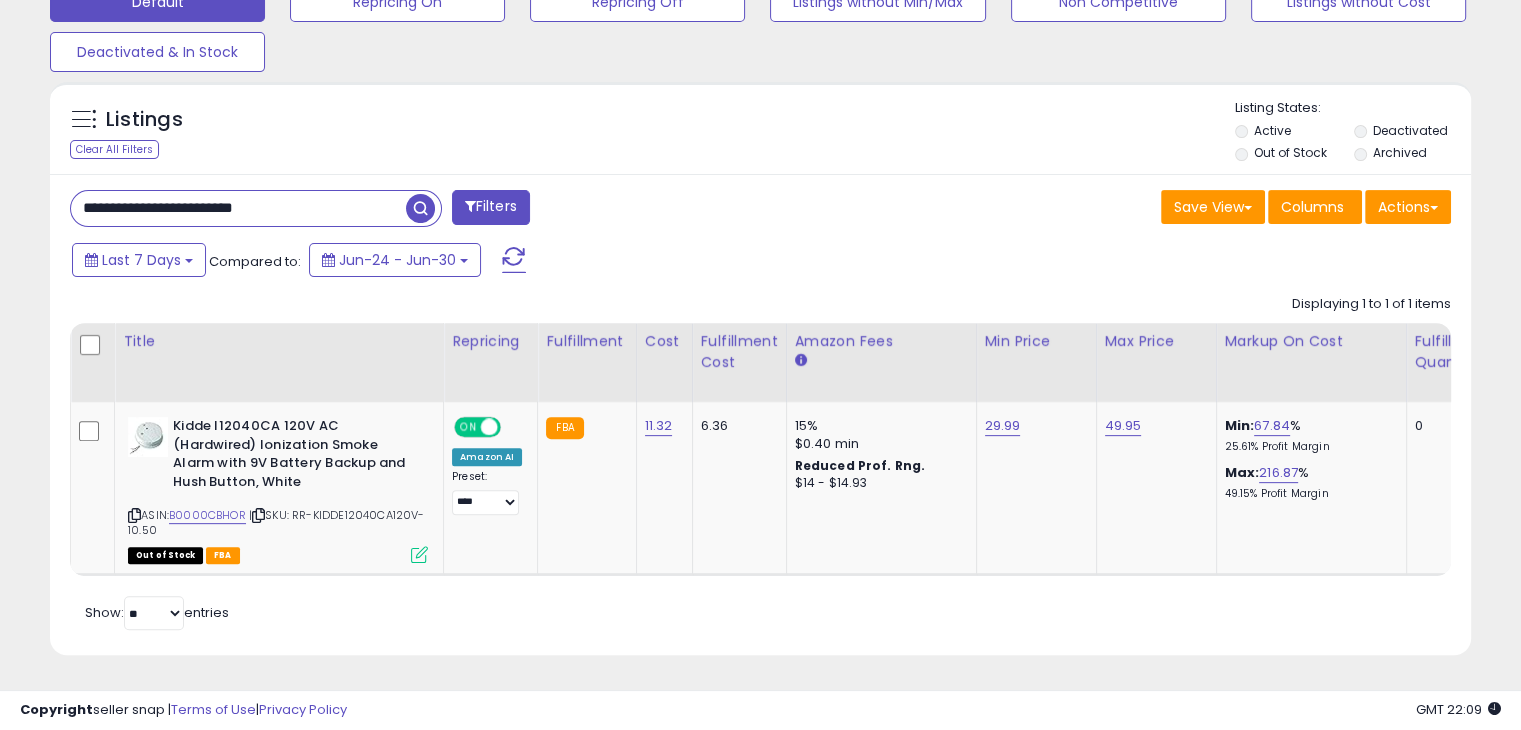 click on "**********" at bounding box center [238, 208] 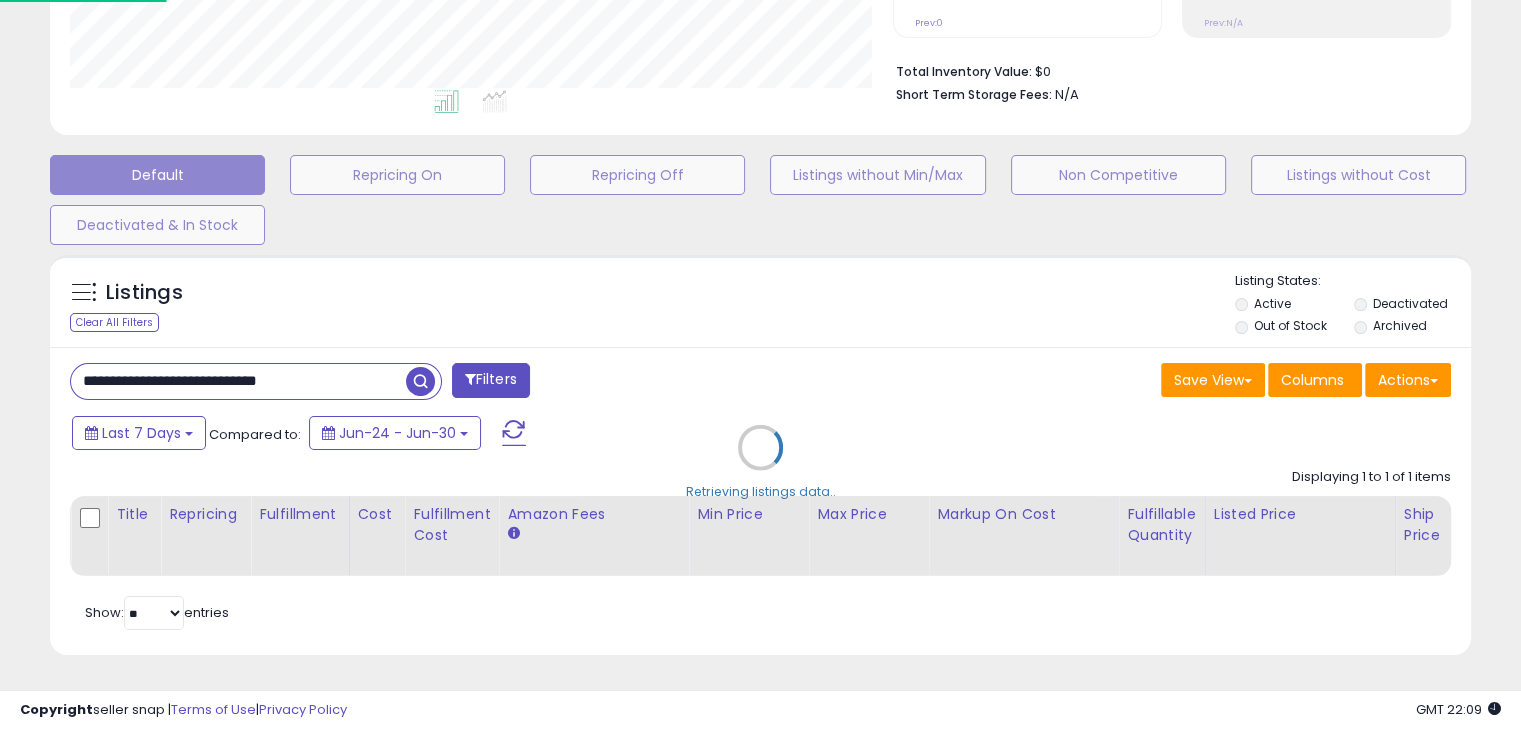 scroll, scrollTop: 999589, scrollLeft: 999168, axis: both 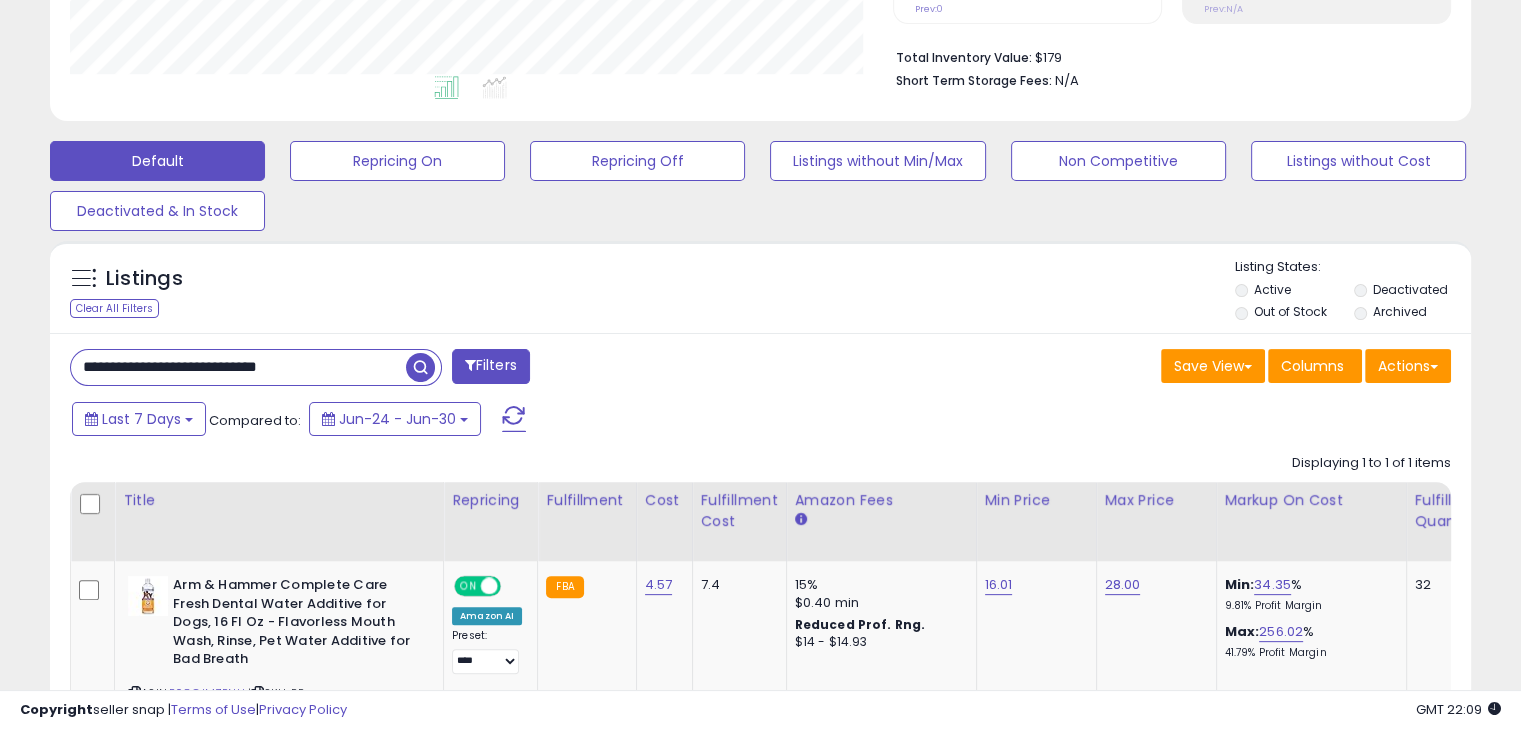 click on "**********" at bounding box center [238, 367] 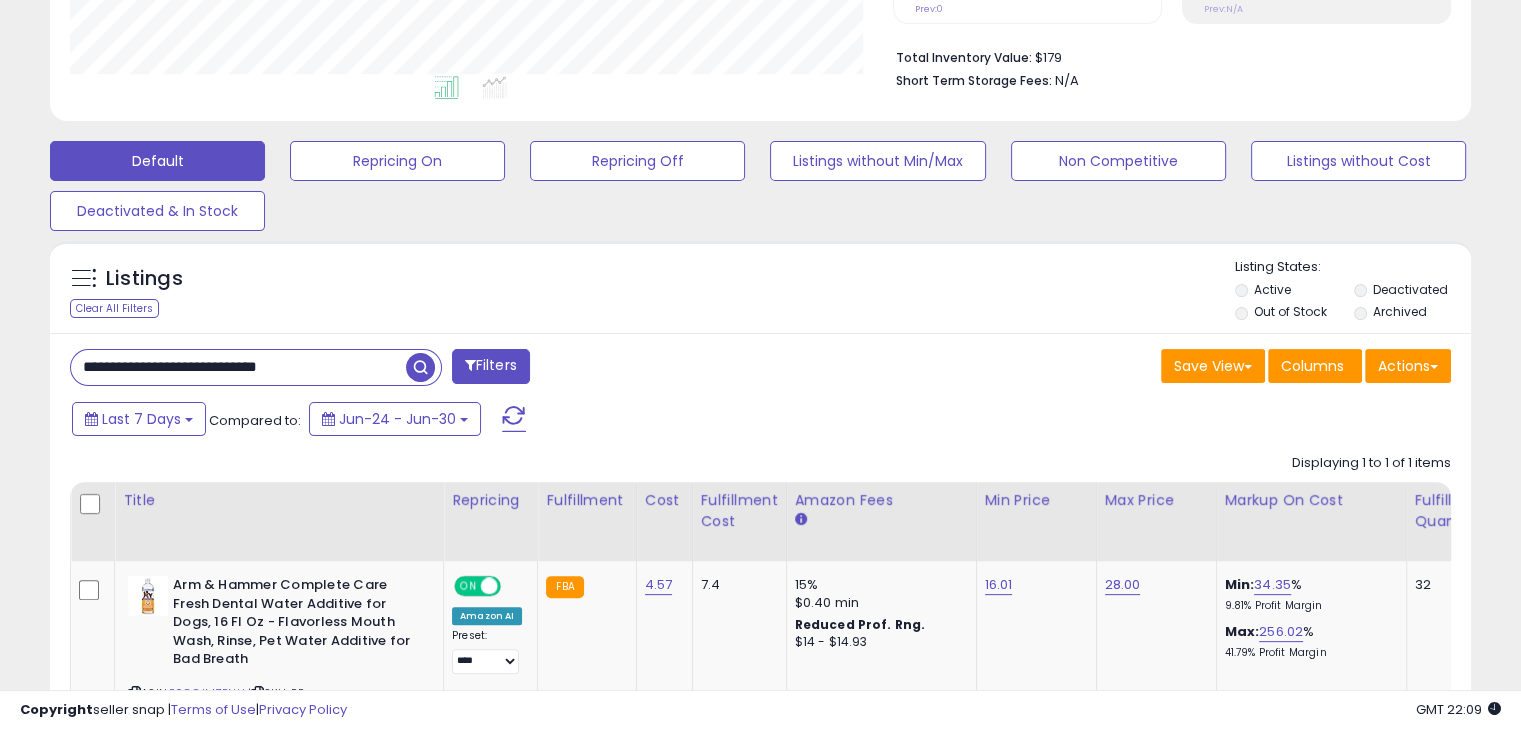 click on "**********" at bounding box center (238, 367) 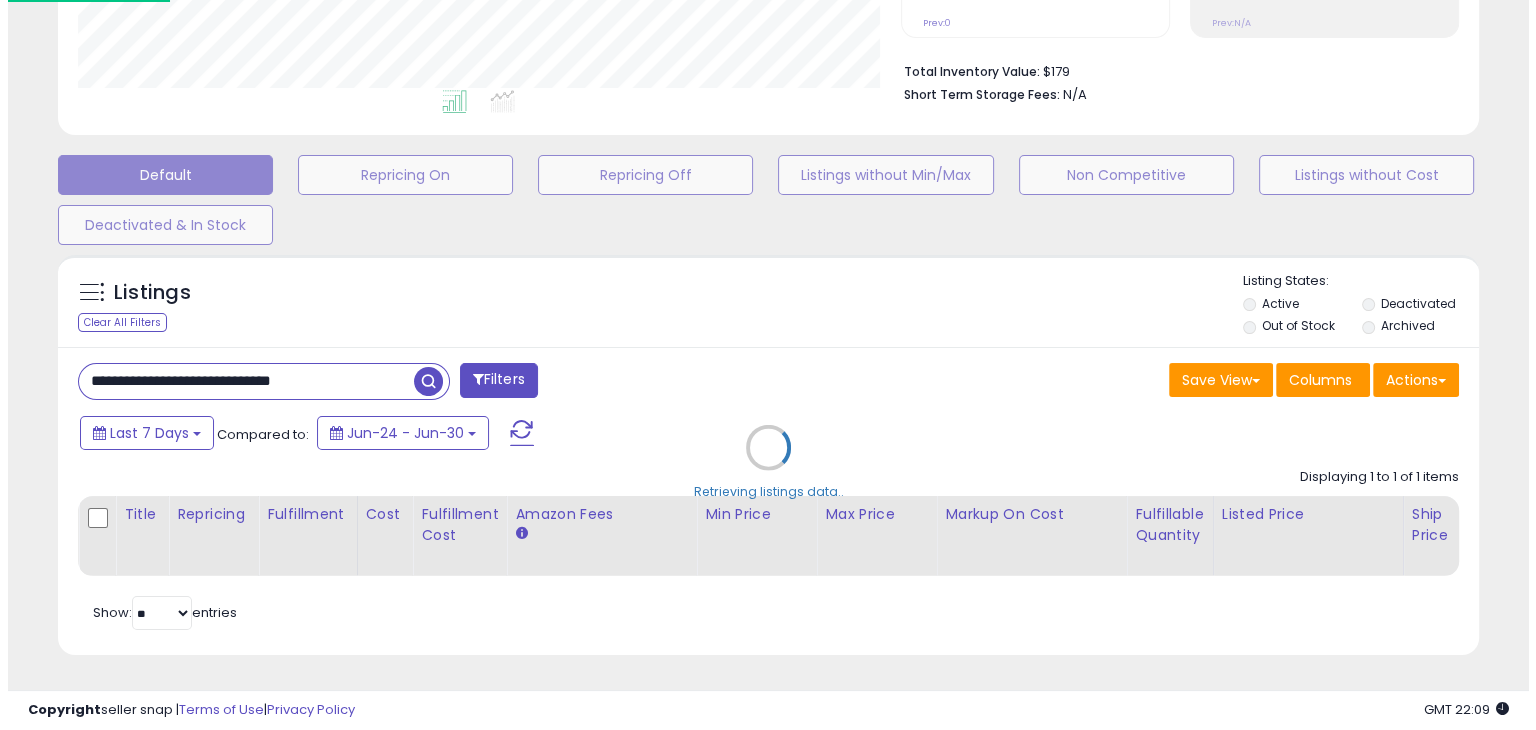 scroll, scrollTop: 999589, scrollLeft: 999168, axis: both 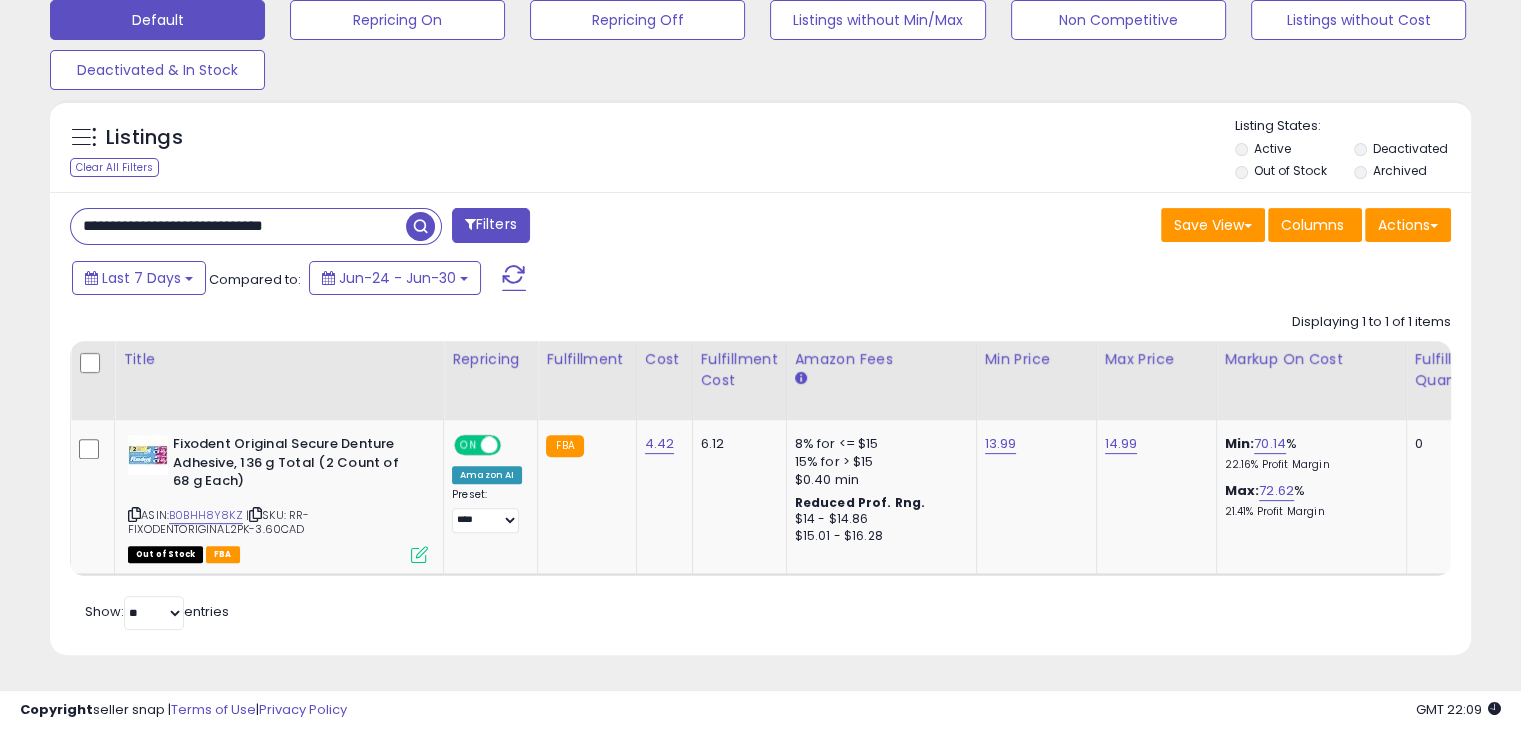 click on "**********" at bounding box center (238, 226) 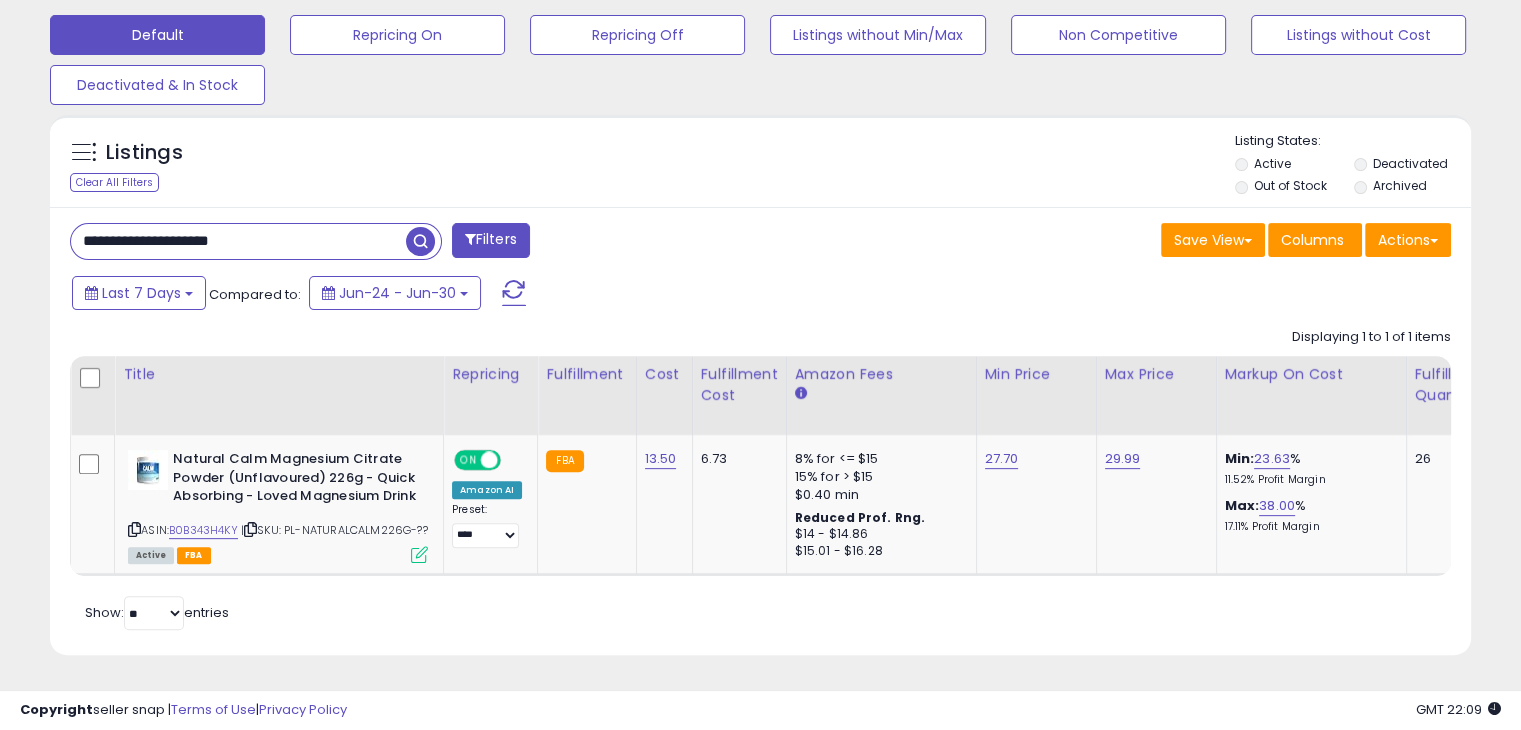 click on "**********" at bounding box center [238, 241] 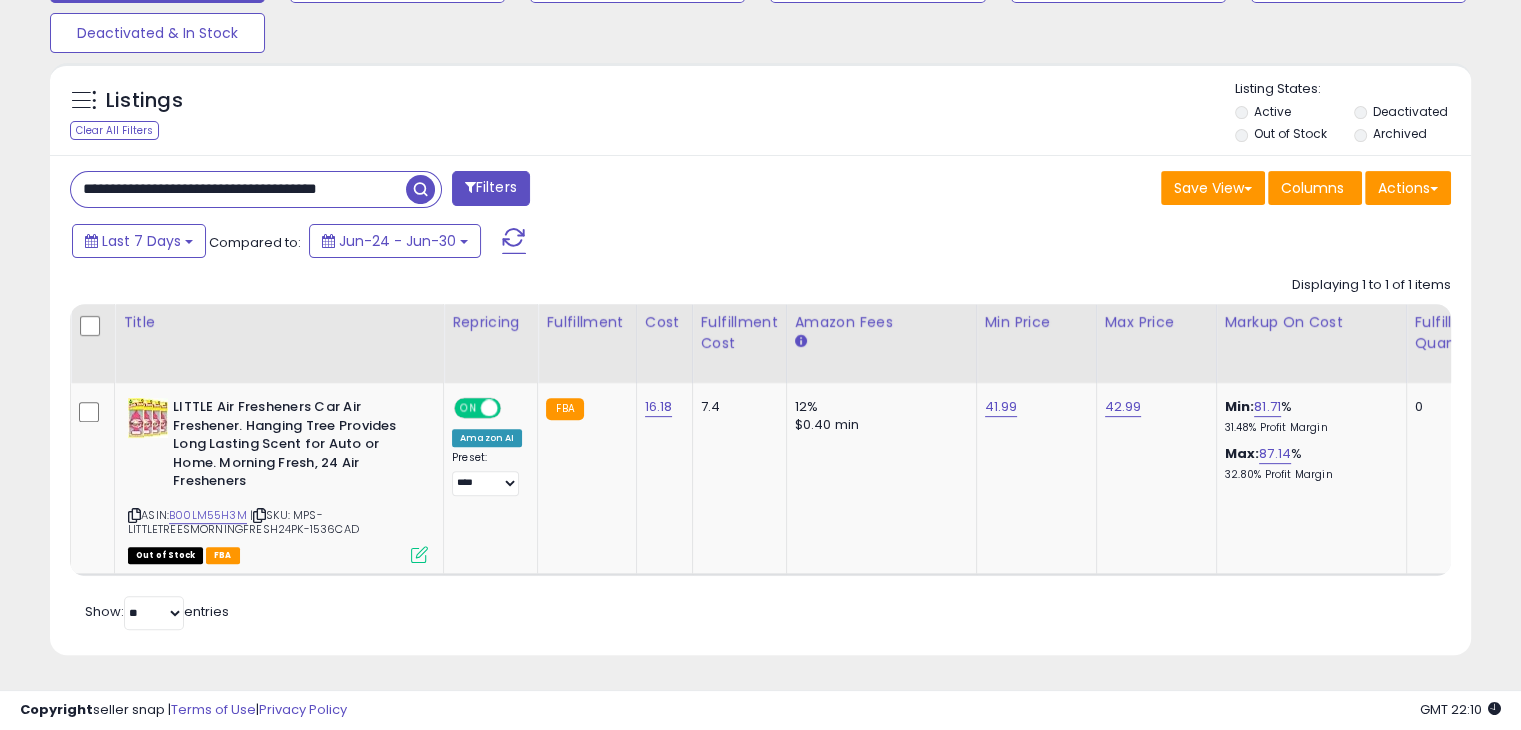 click on "**********" at bounding box center [238, 189] 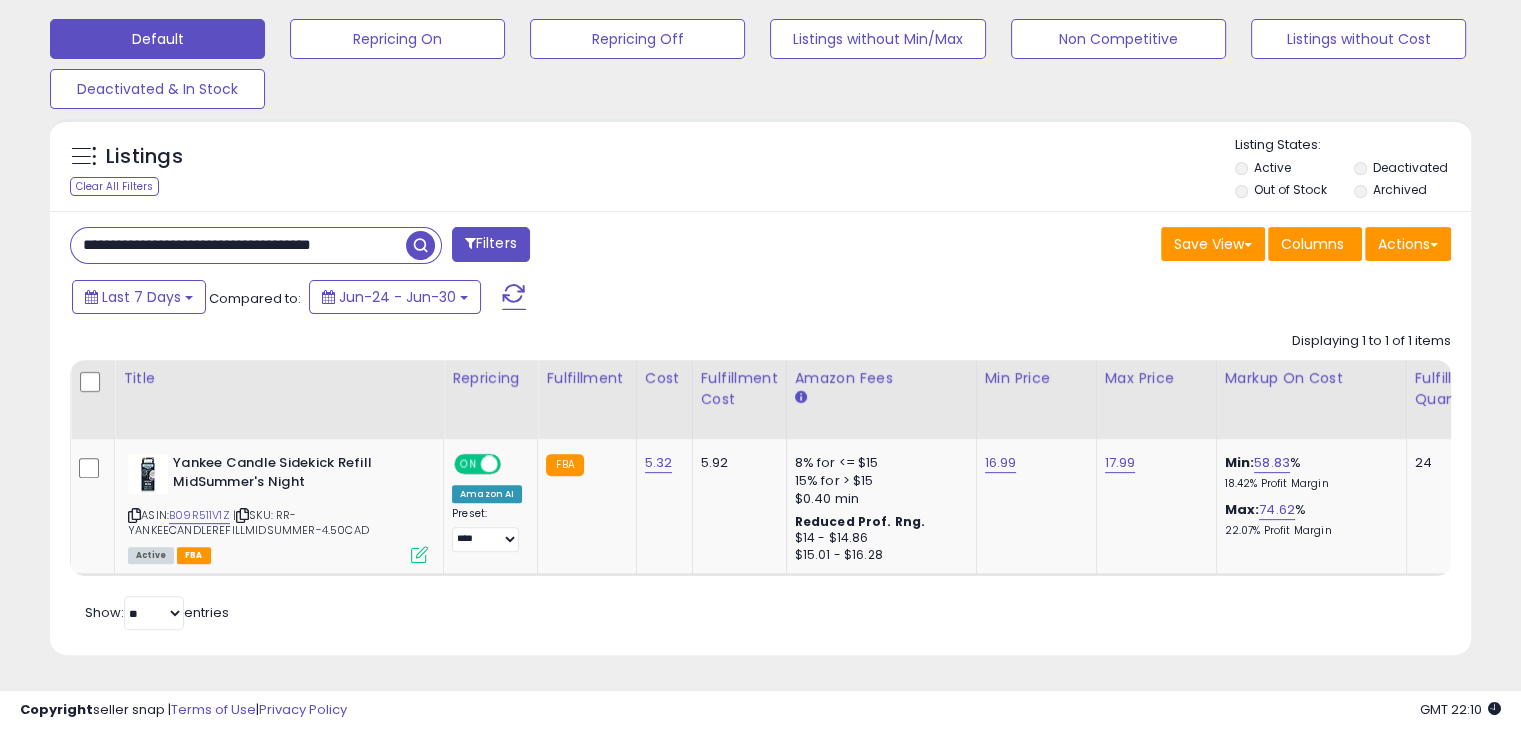 click on "**********" at bounding box center (238, 245) 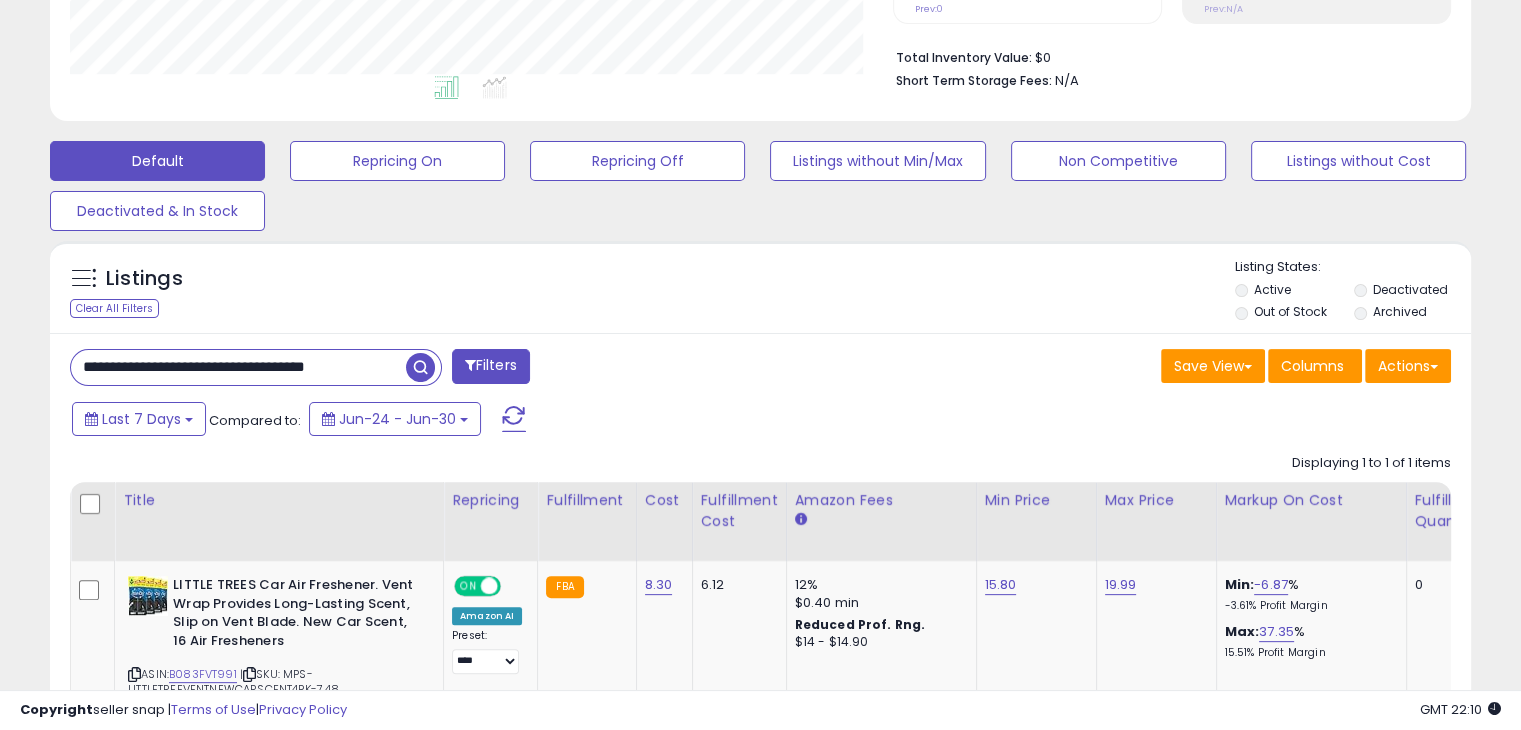 click on "**********" at bounding box center (238, 367) 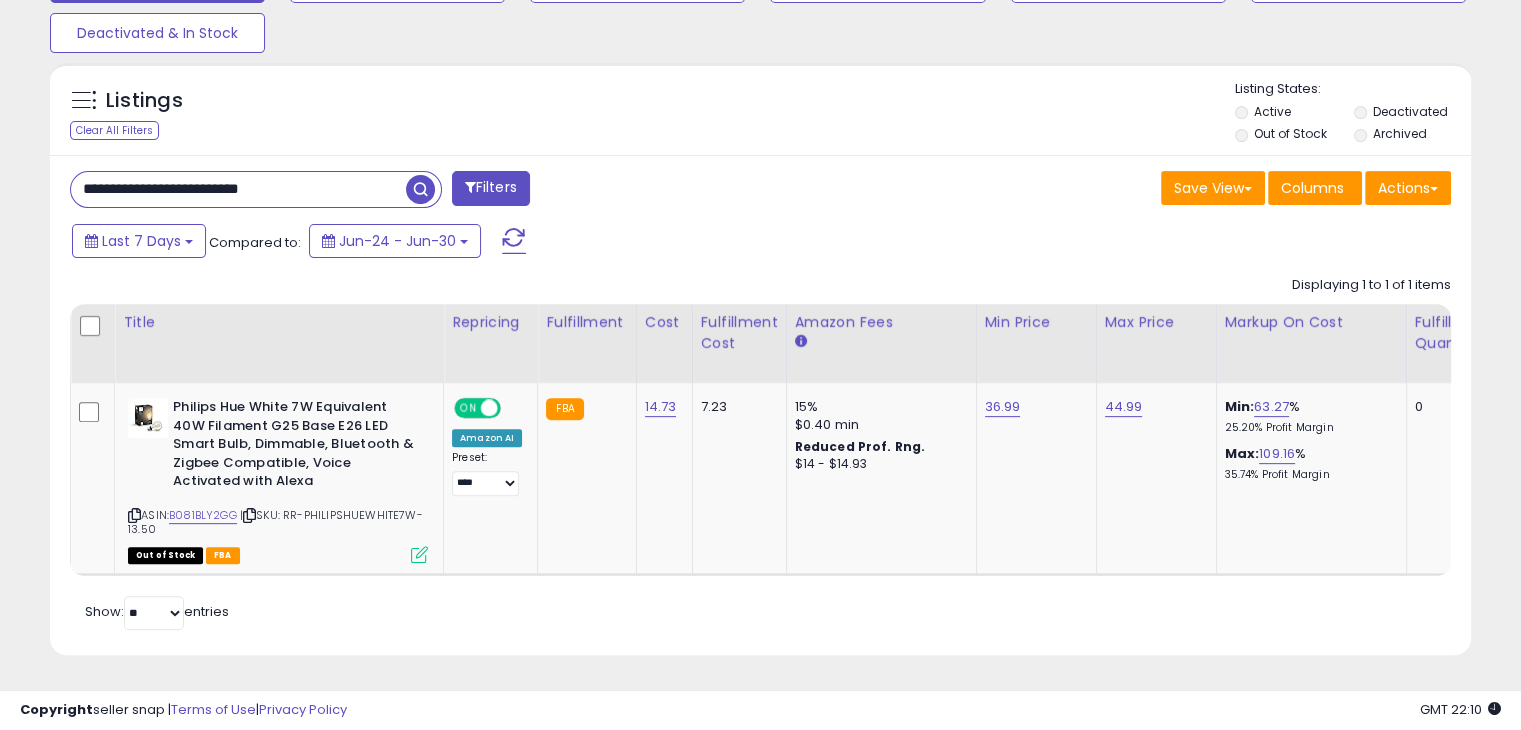 click on "**********" at bounding box center (238, 189) 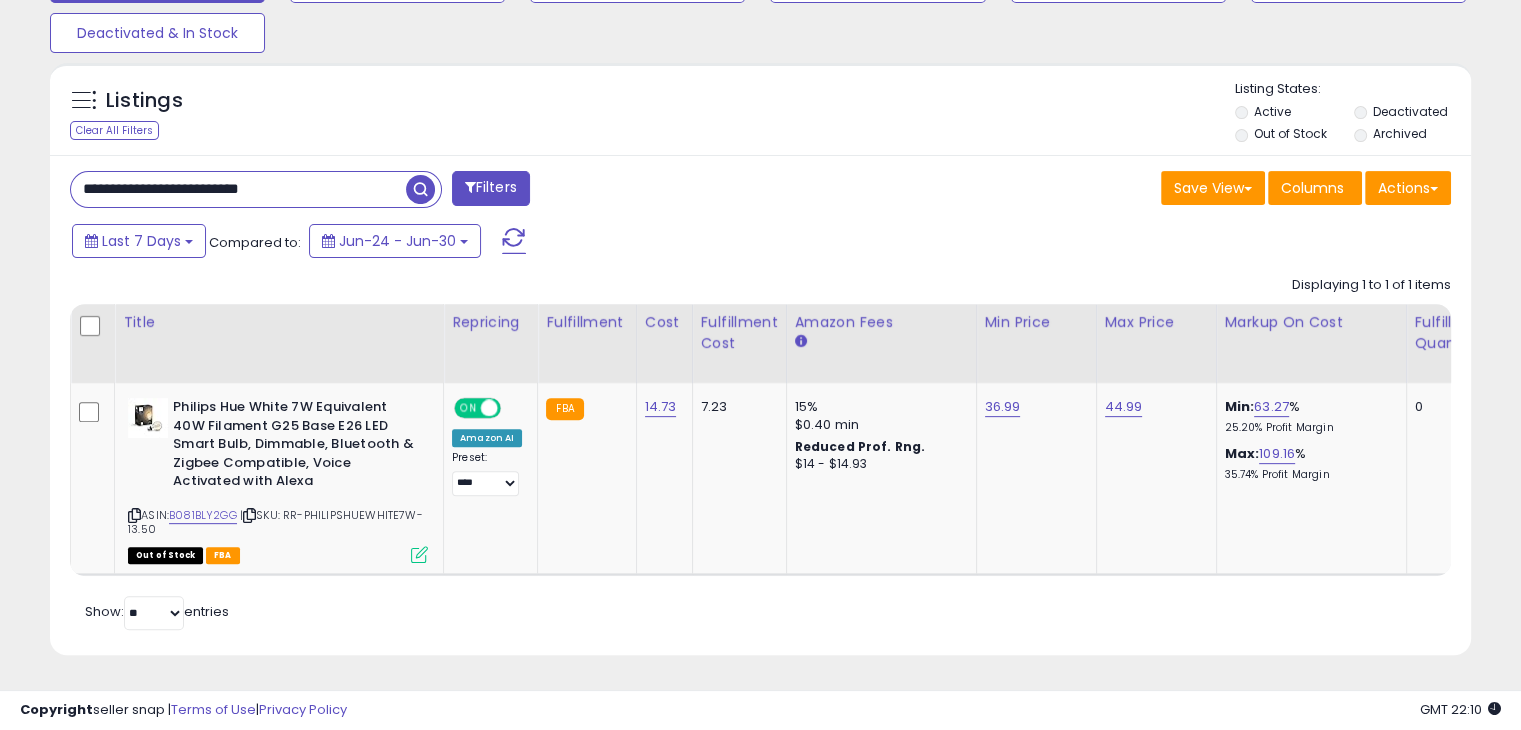 click on "**********" at bounding box center [238, 189] 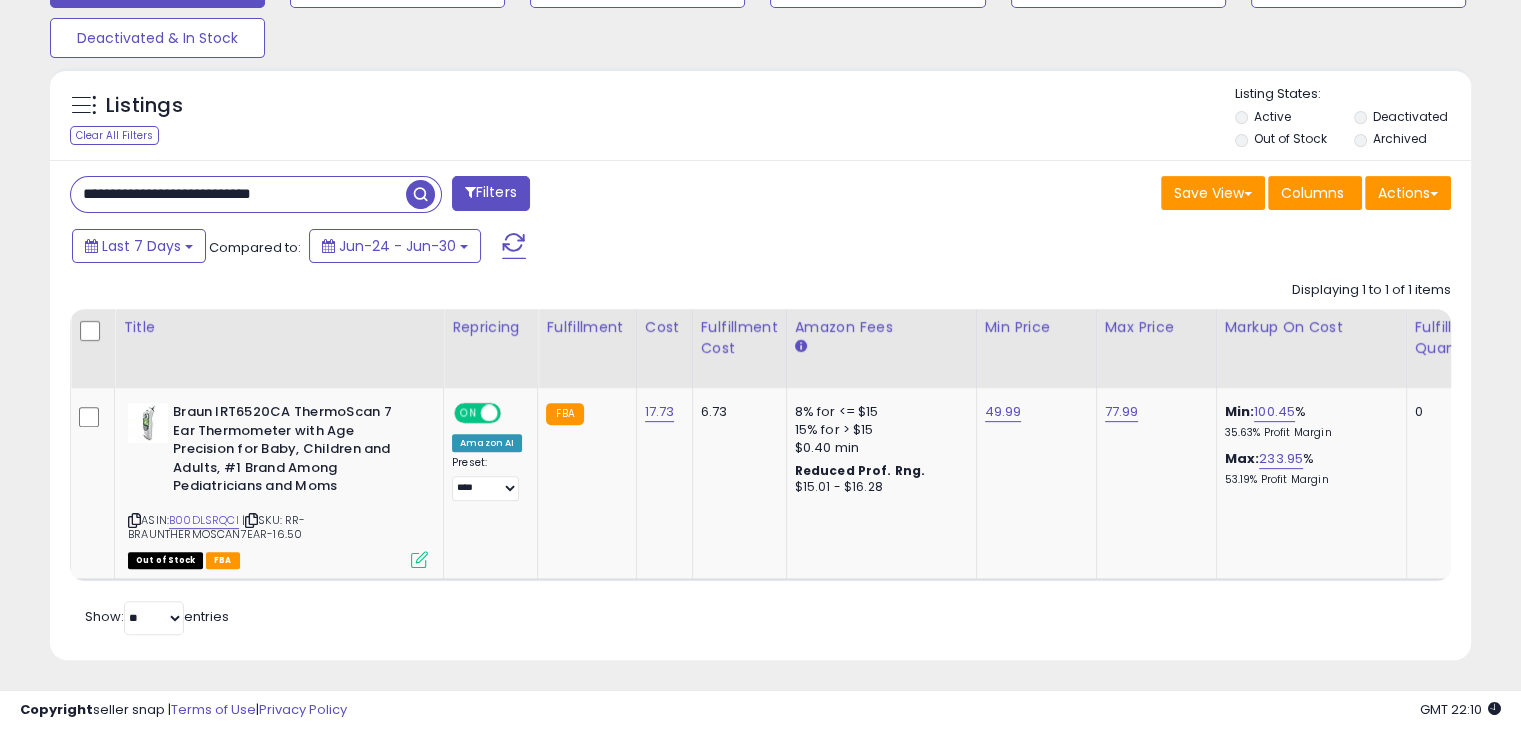 click on "**********" at bounding box center (238, 194) 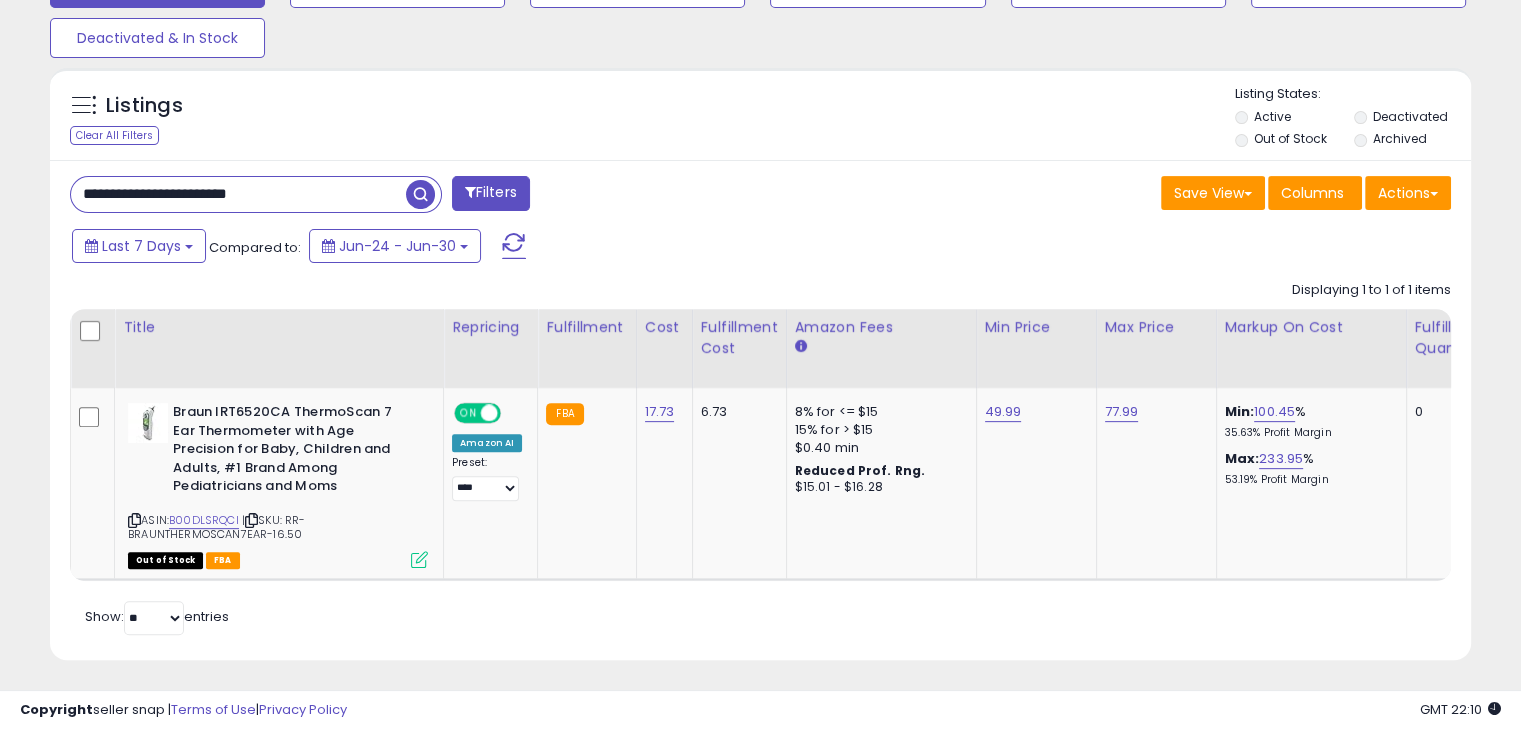 click on "**********" at bounding box center [238, 194] 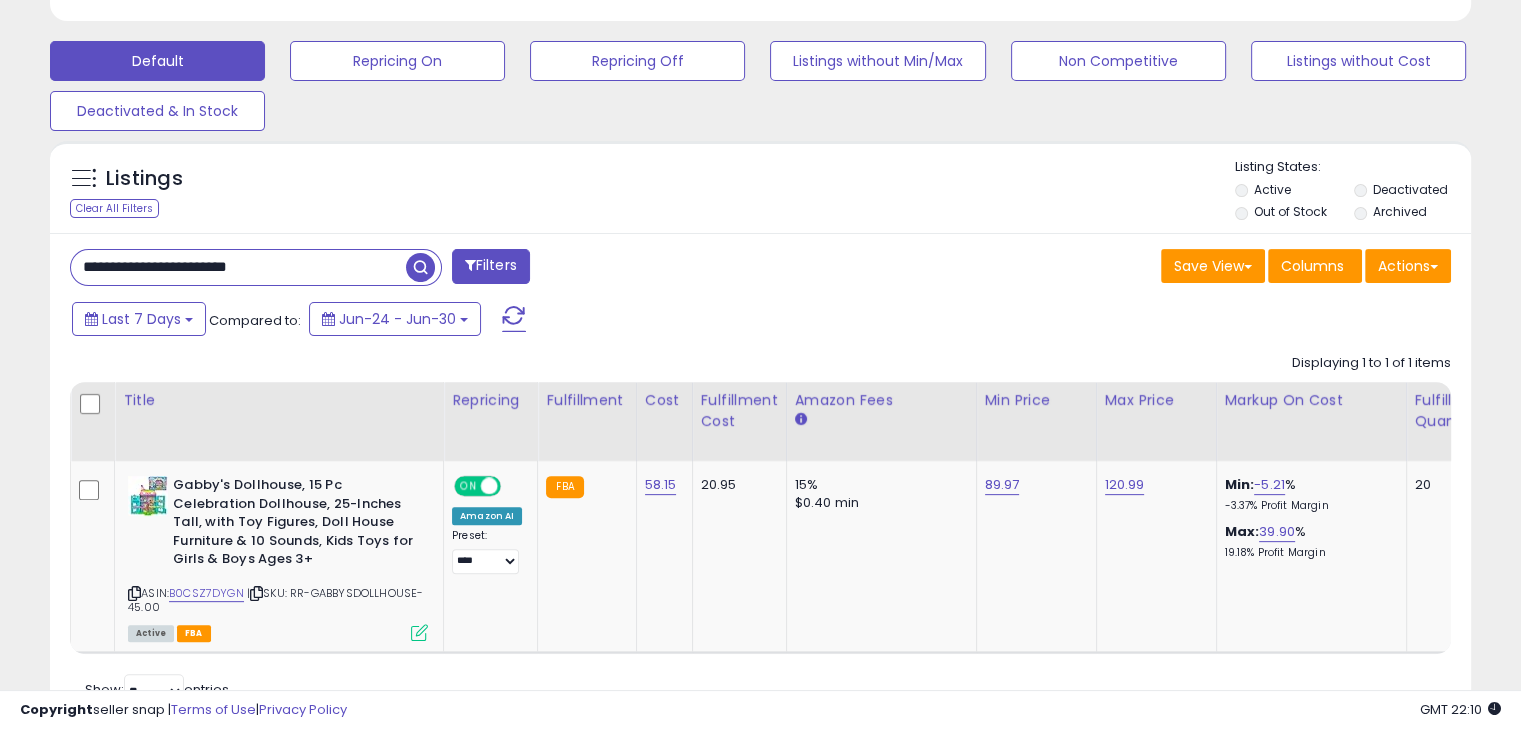 click on "**********" at bounding box center [238, 267] 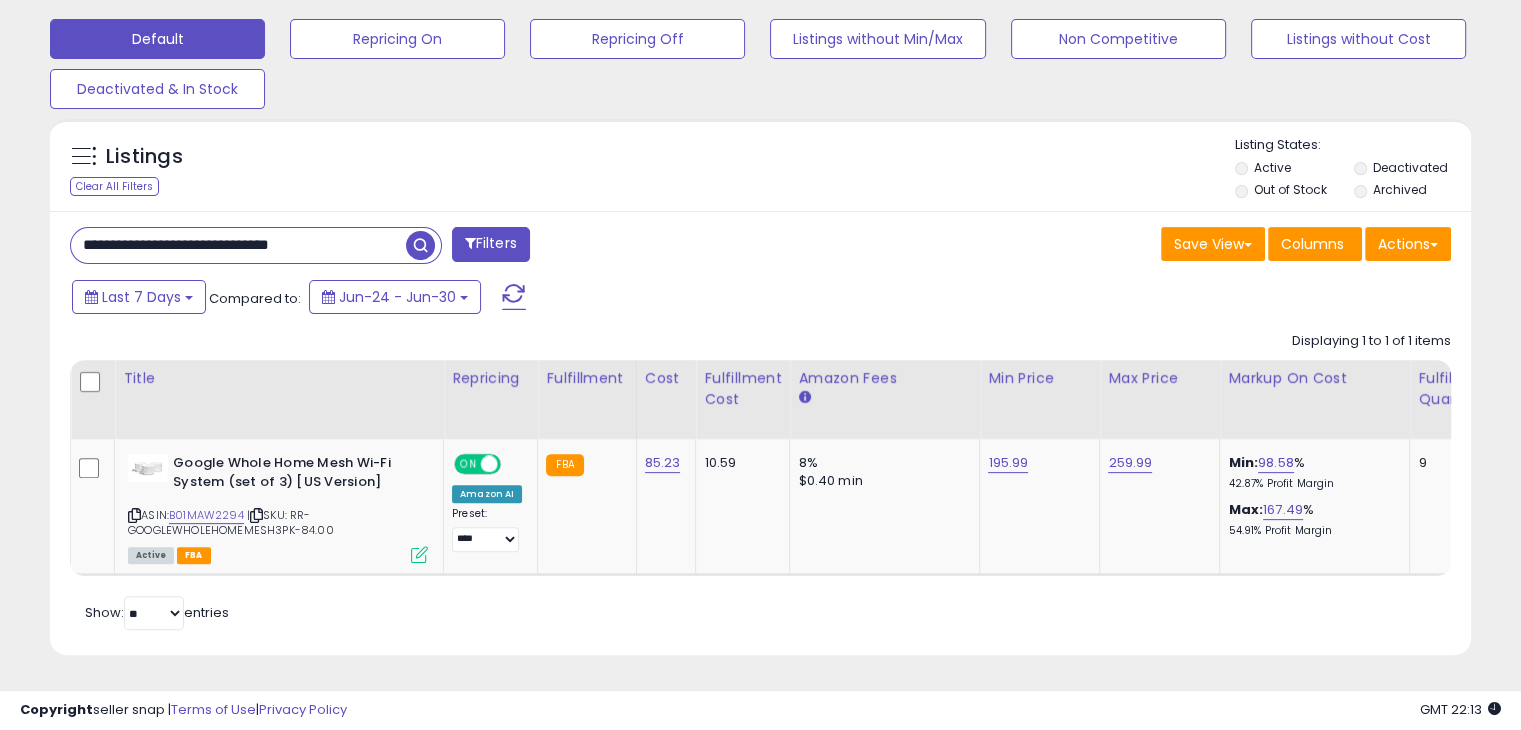 click on "**********" at bounding box center (238, 245) 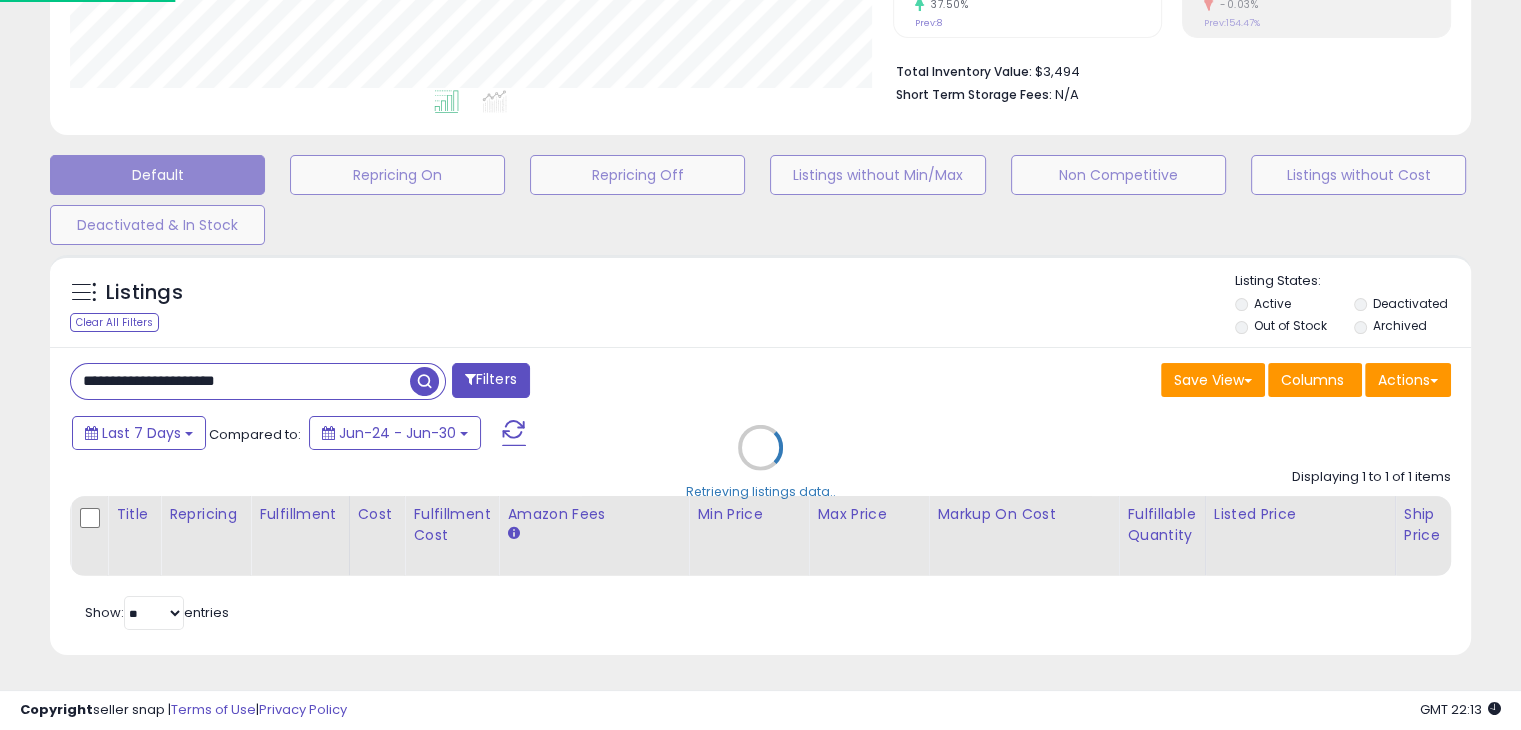 scroll, scrollTop: 999589, scrollLeft: 999168, axis: both 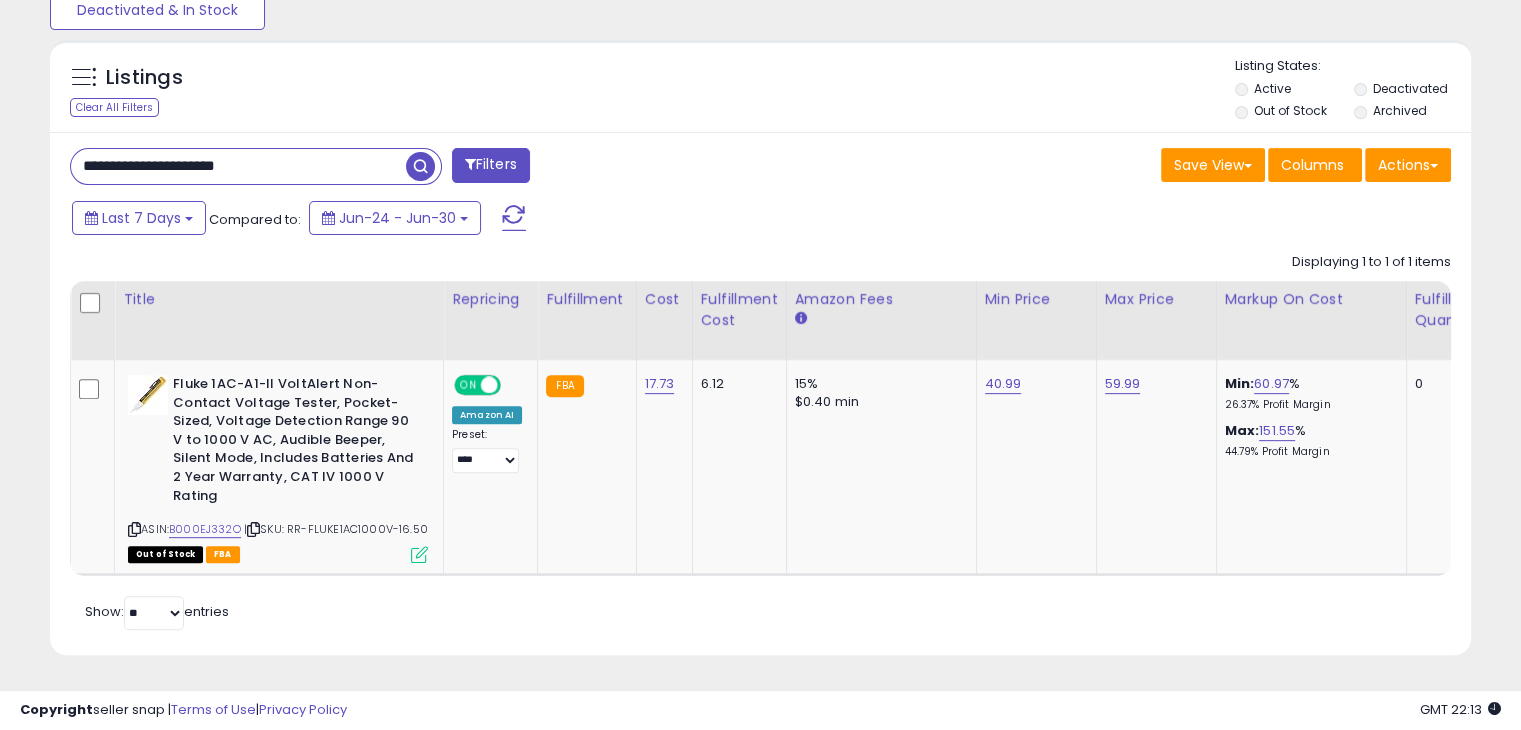 click on "**********" at bounding box center [238, 166] 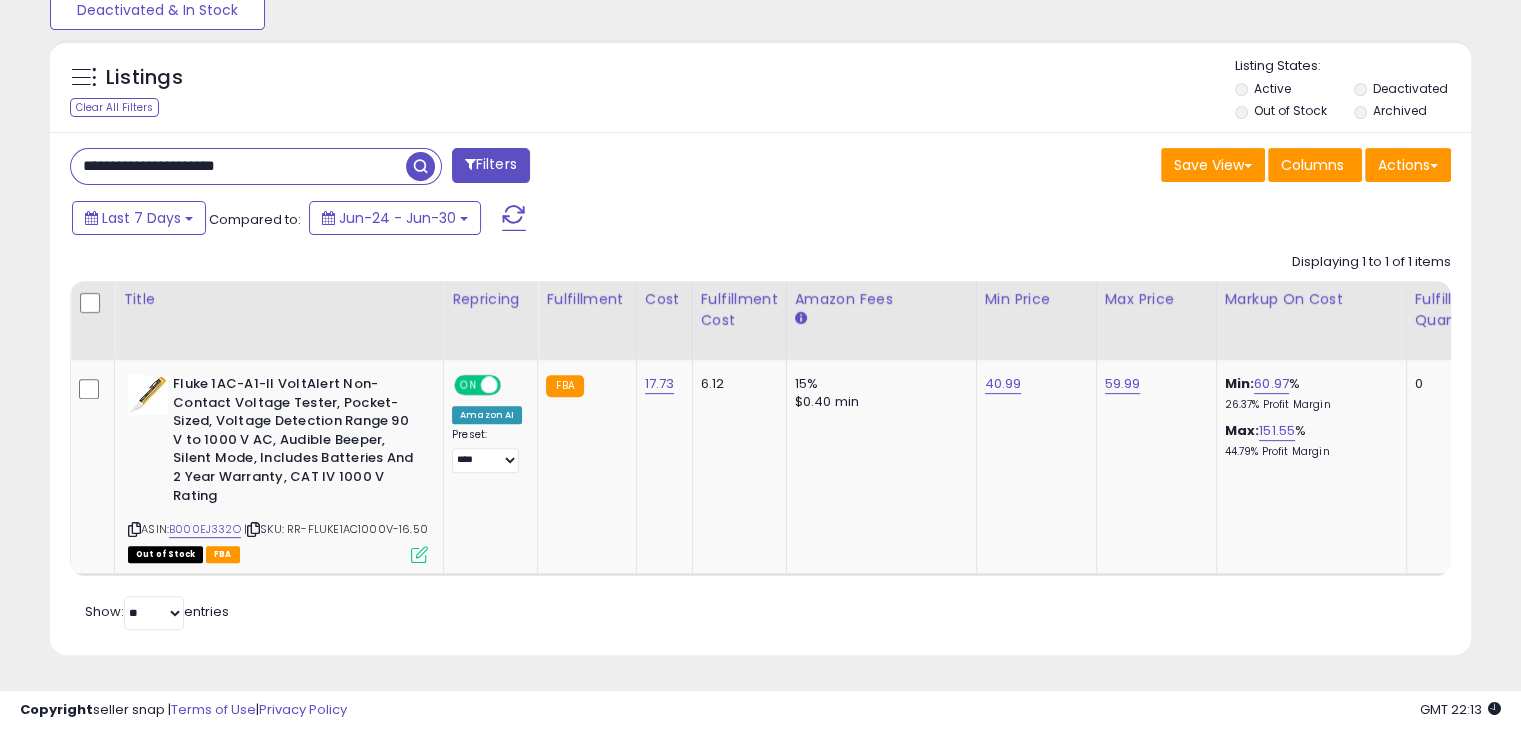 click on "**********" at bounding box center [238, 166] 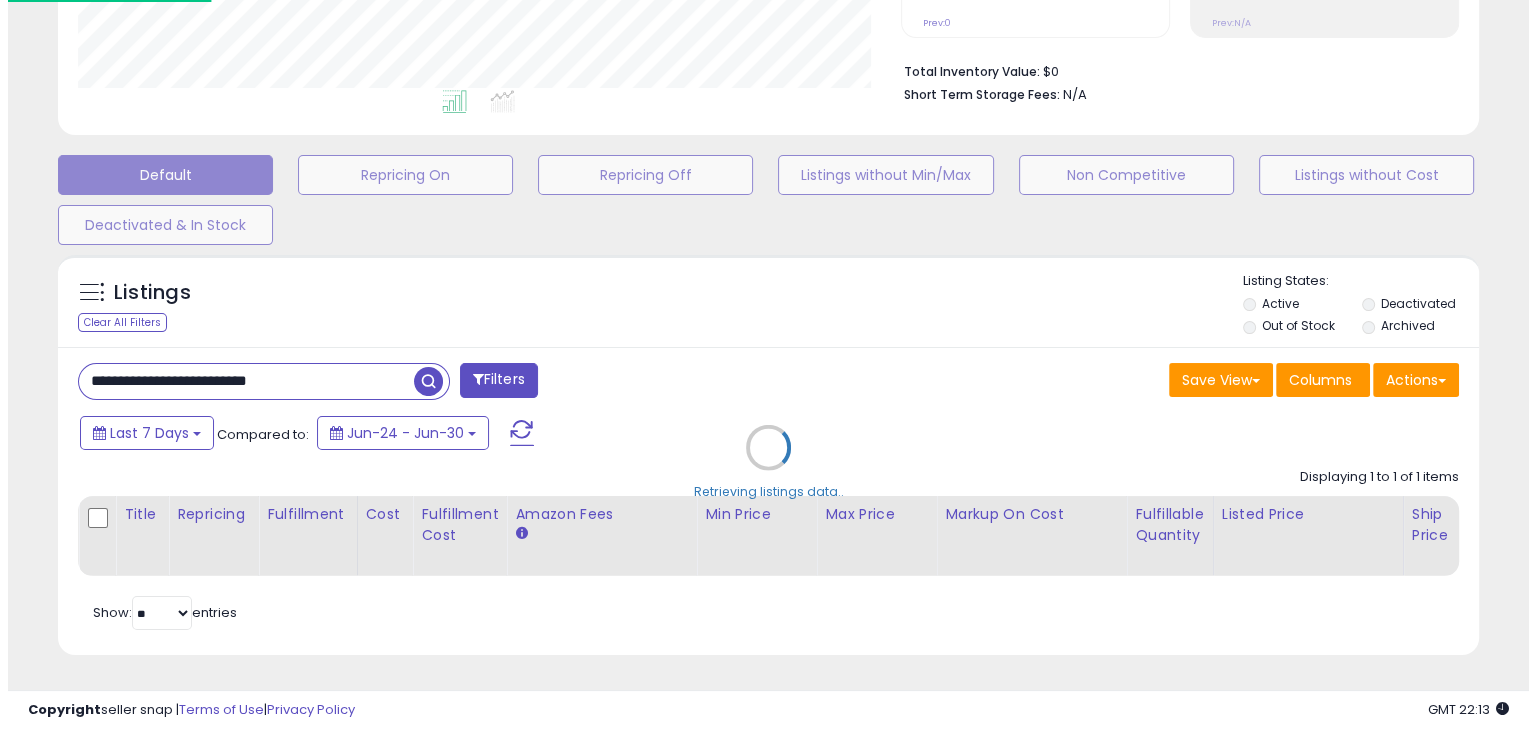 scroll, scrollTop: 489, scrollLeft: 0, axis: vertical 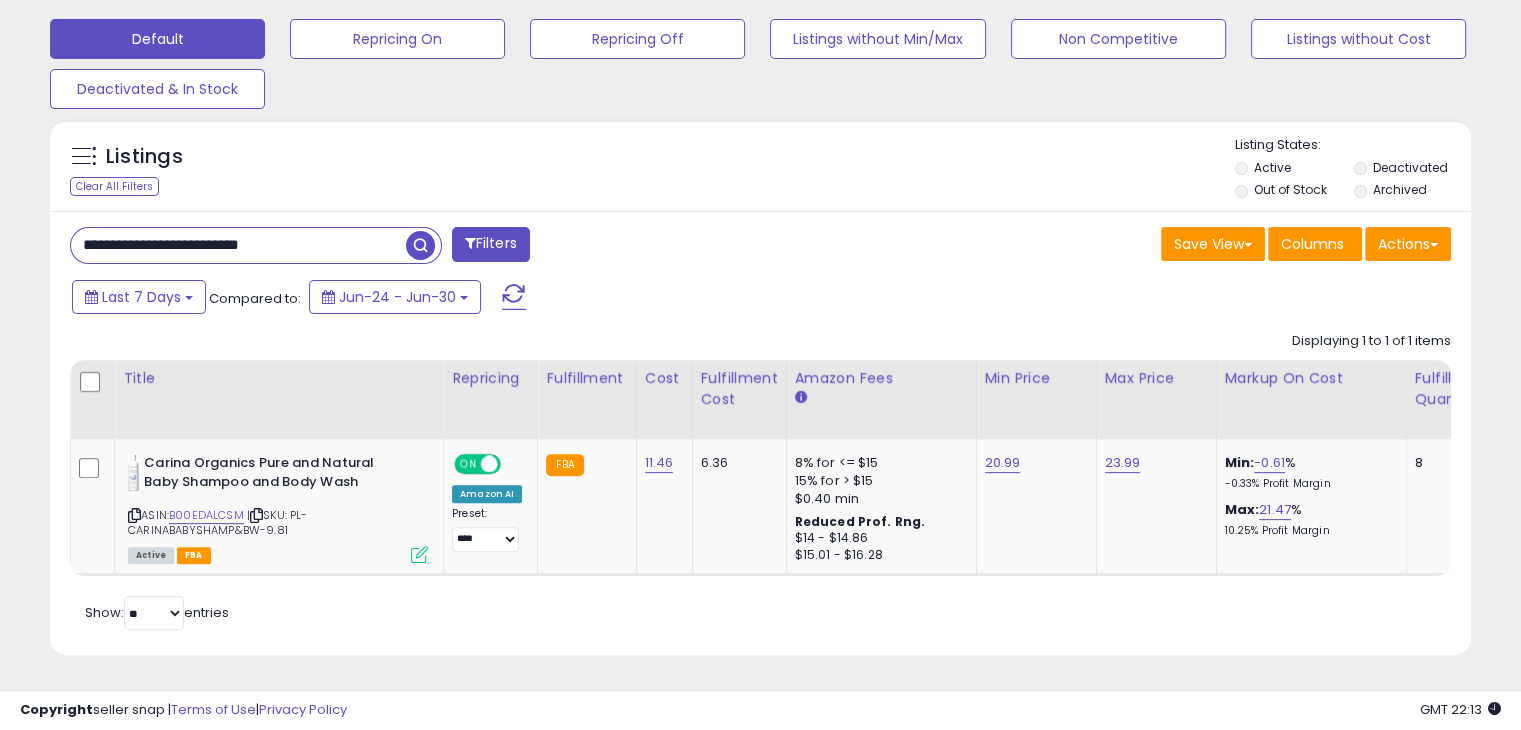 click on "**********" at bounding box center [238, 245] 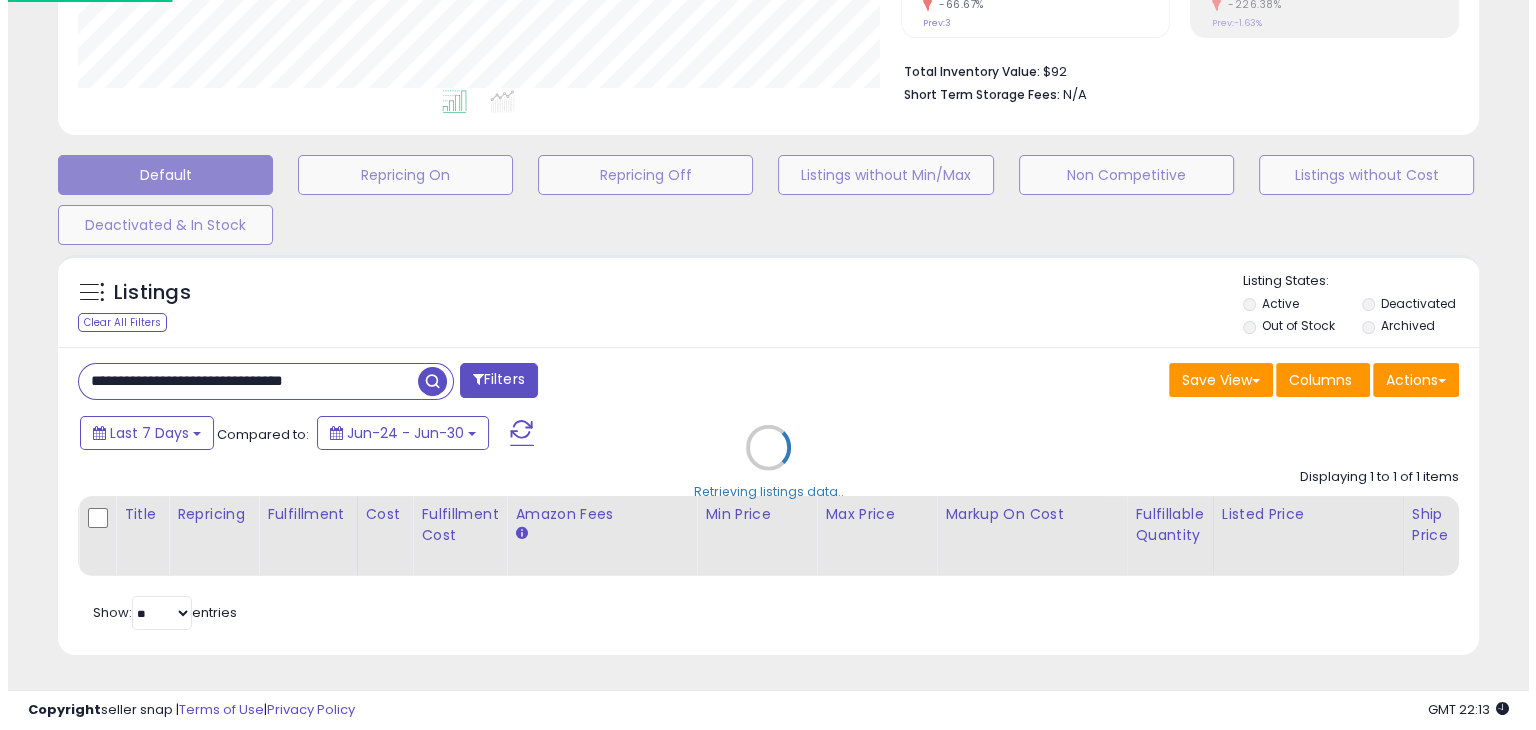 scroll, scrollTop: 489, scrollLeft: 0, axis: vertical 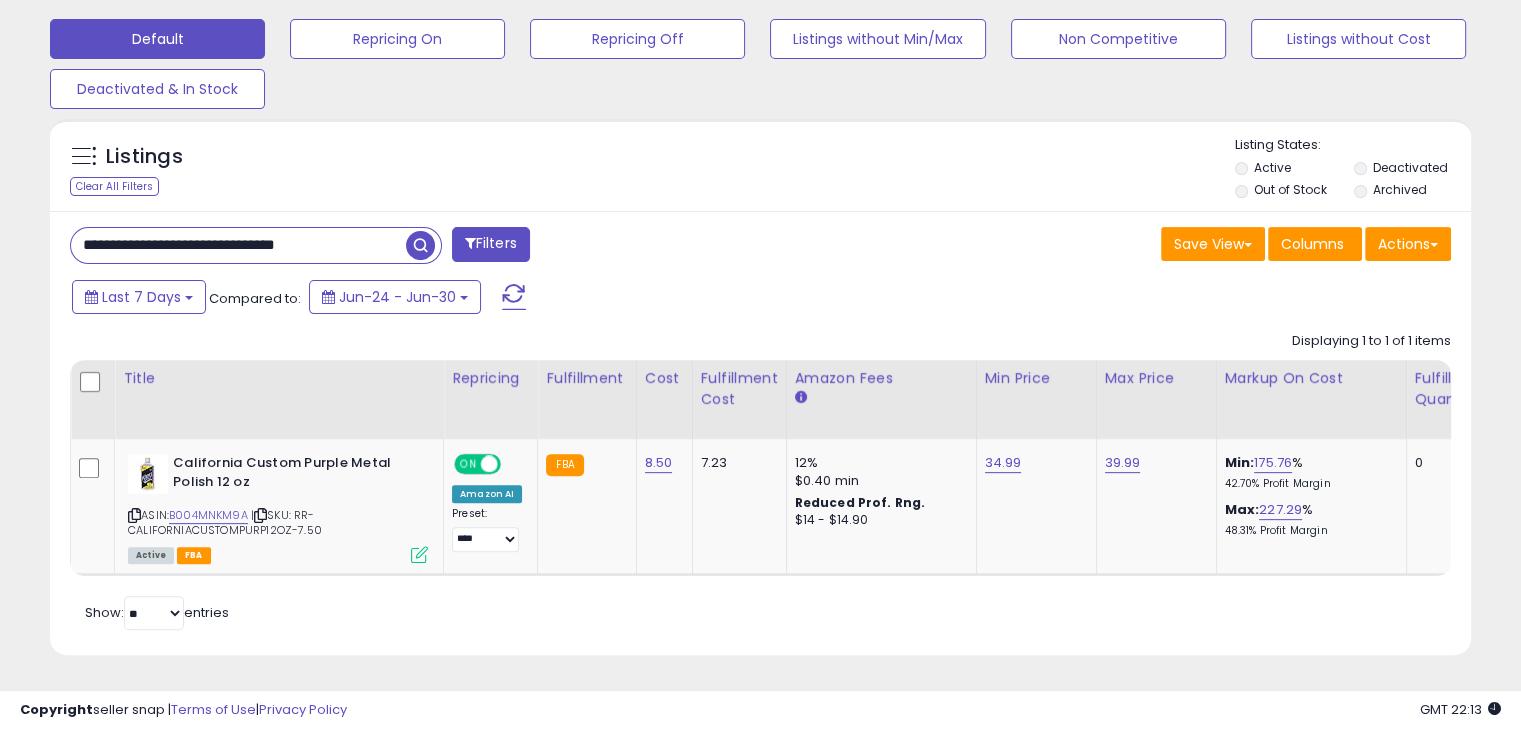 click on "**********" at bounding box center [238, 245] 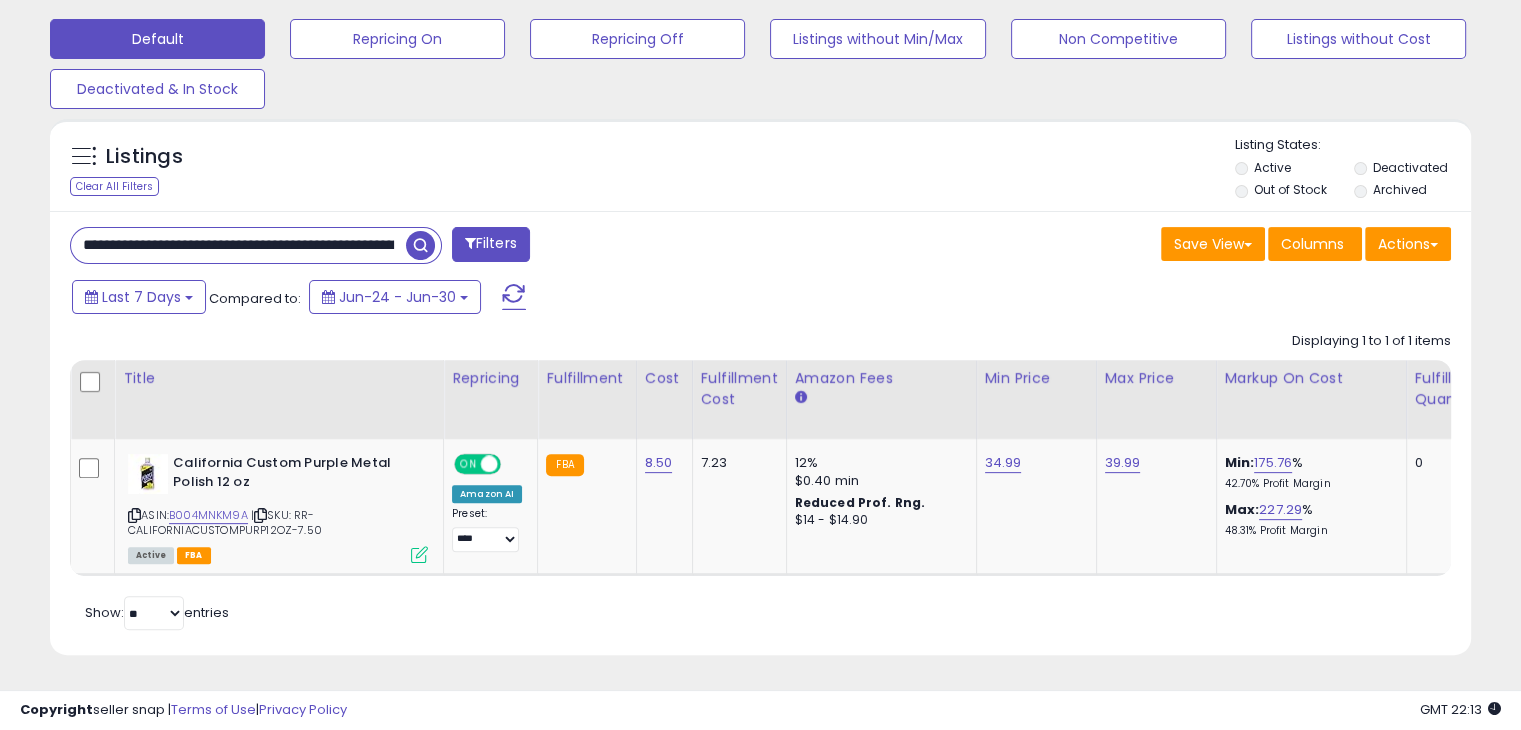 scroll, scrollTop: 0, scrollLeft: 129, axis: horizontal 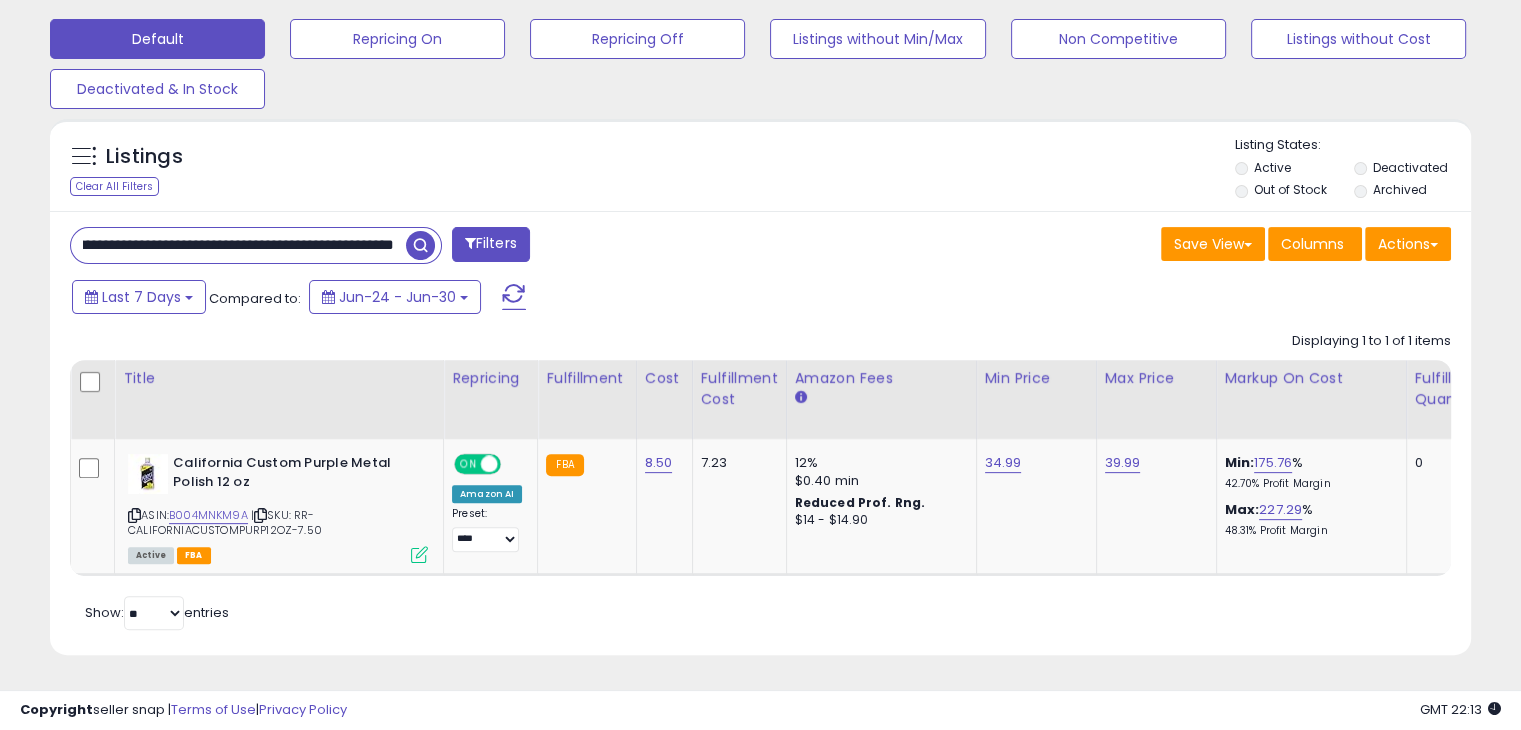 click on "**********" at bounding box center [760, 77] 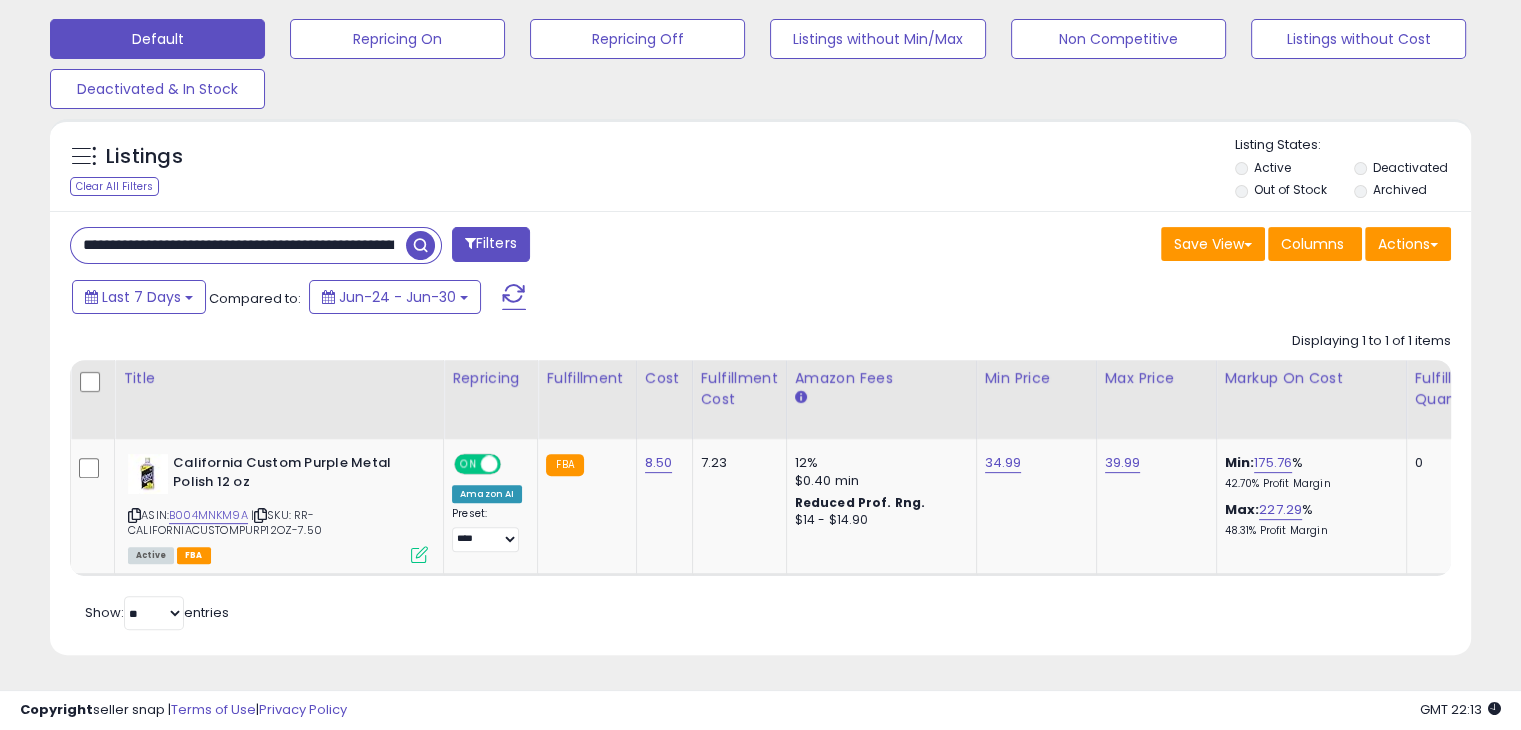 click on "**********" at bounding box center [238, 245] 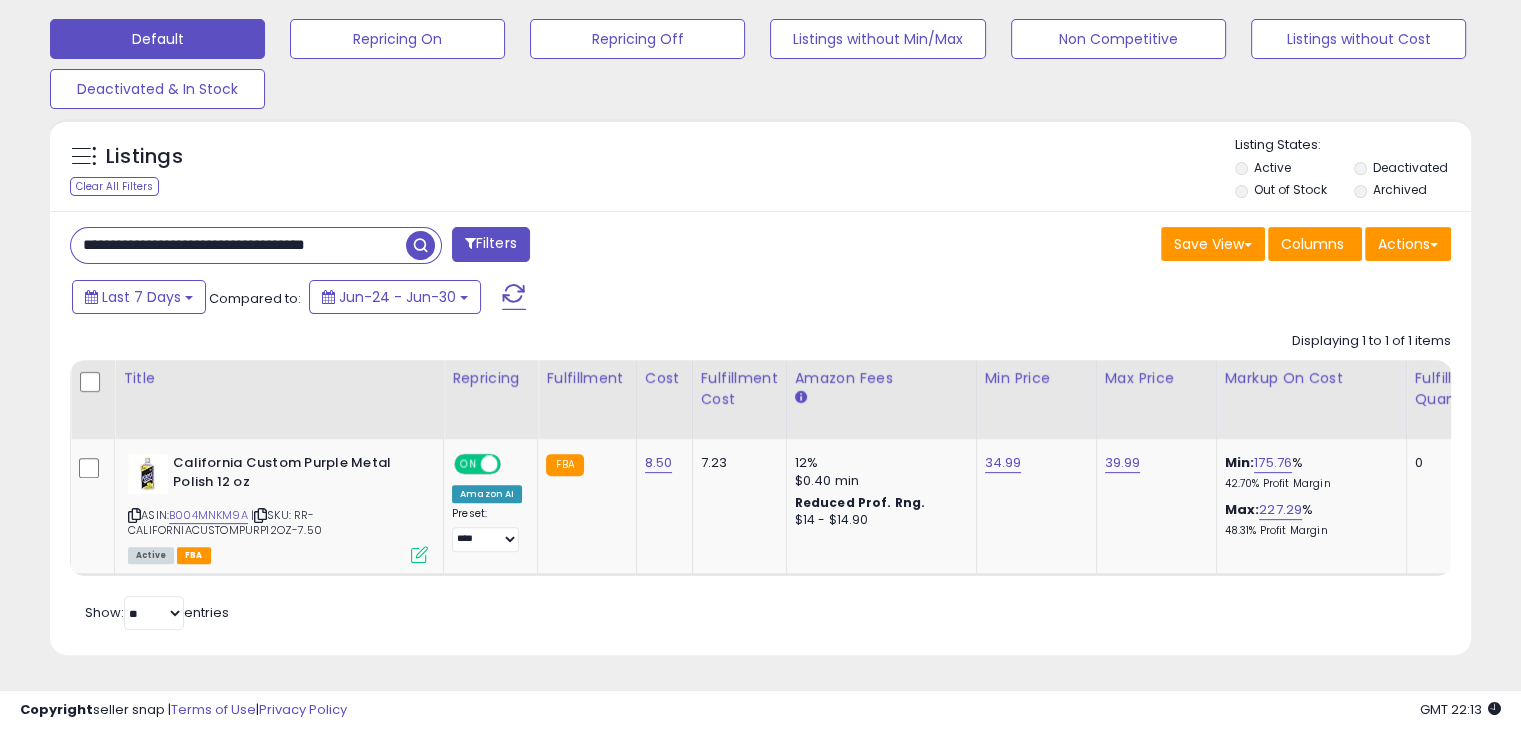 scroll, scrollTop: 0, scrollLeft: 13, axis: horizontal 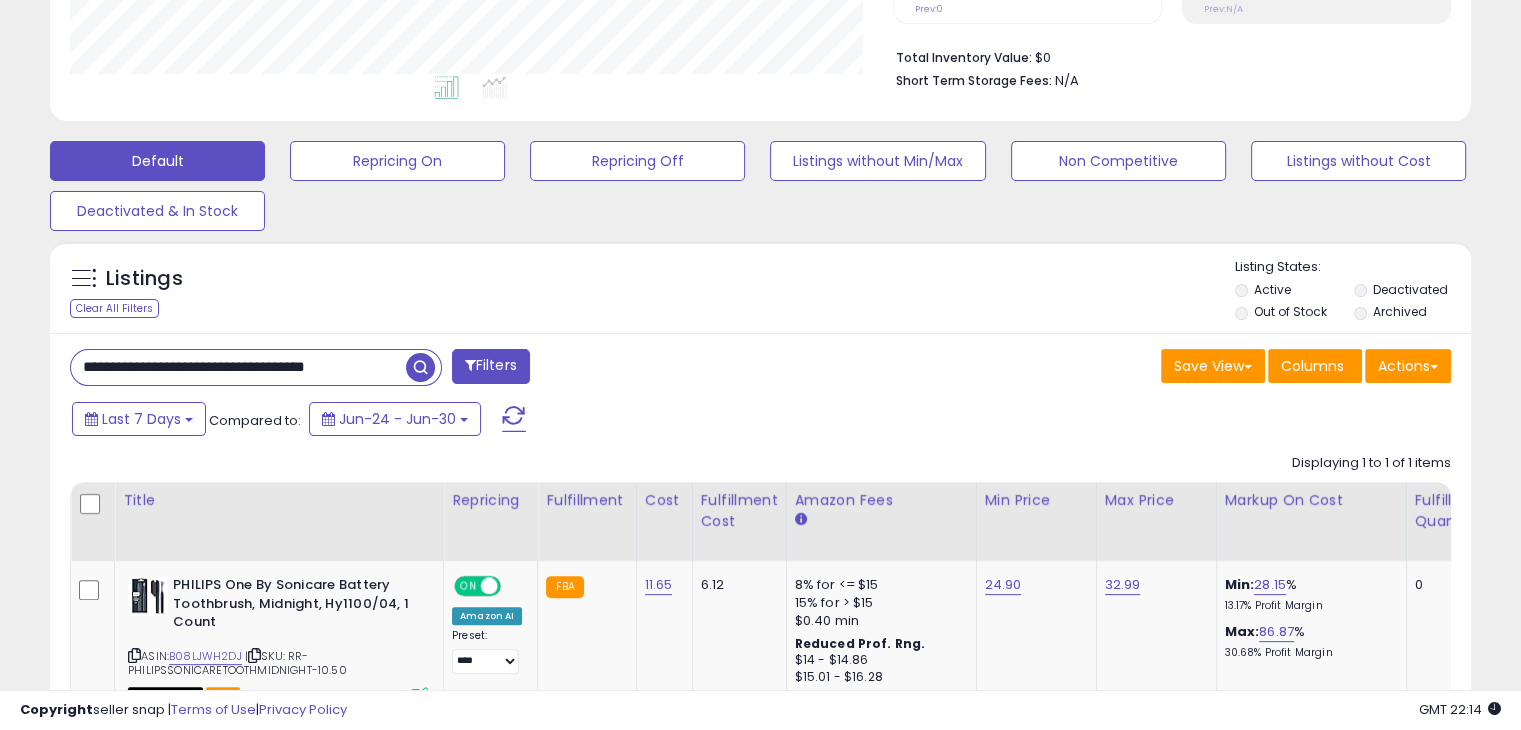 click on "**********" at bounding box center [238, 367] 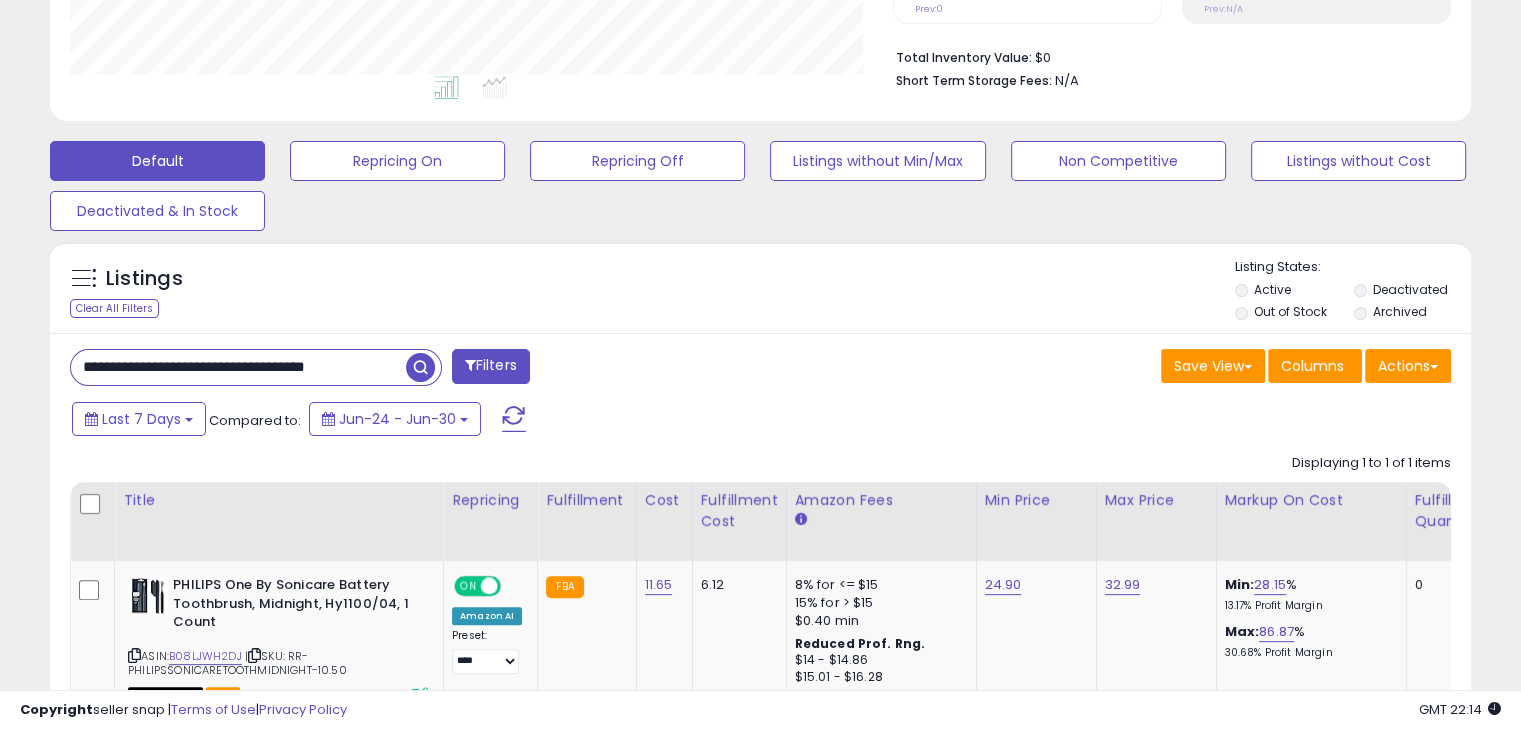 click on "**********" at bounding box center [238, 367] 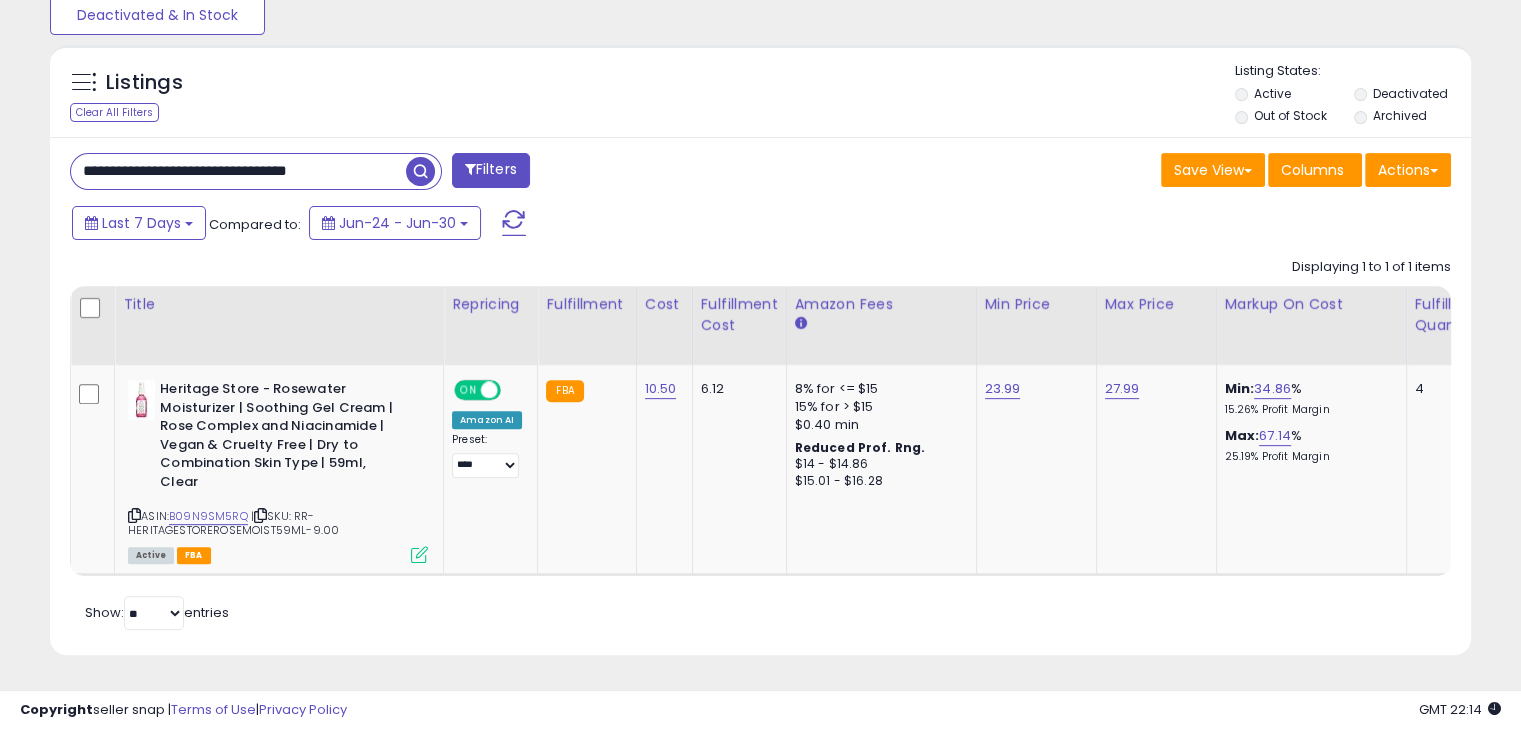 click on "**********" at bounding box center (238, 171) 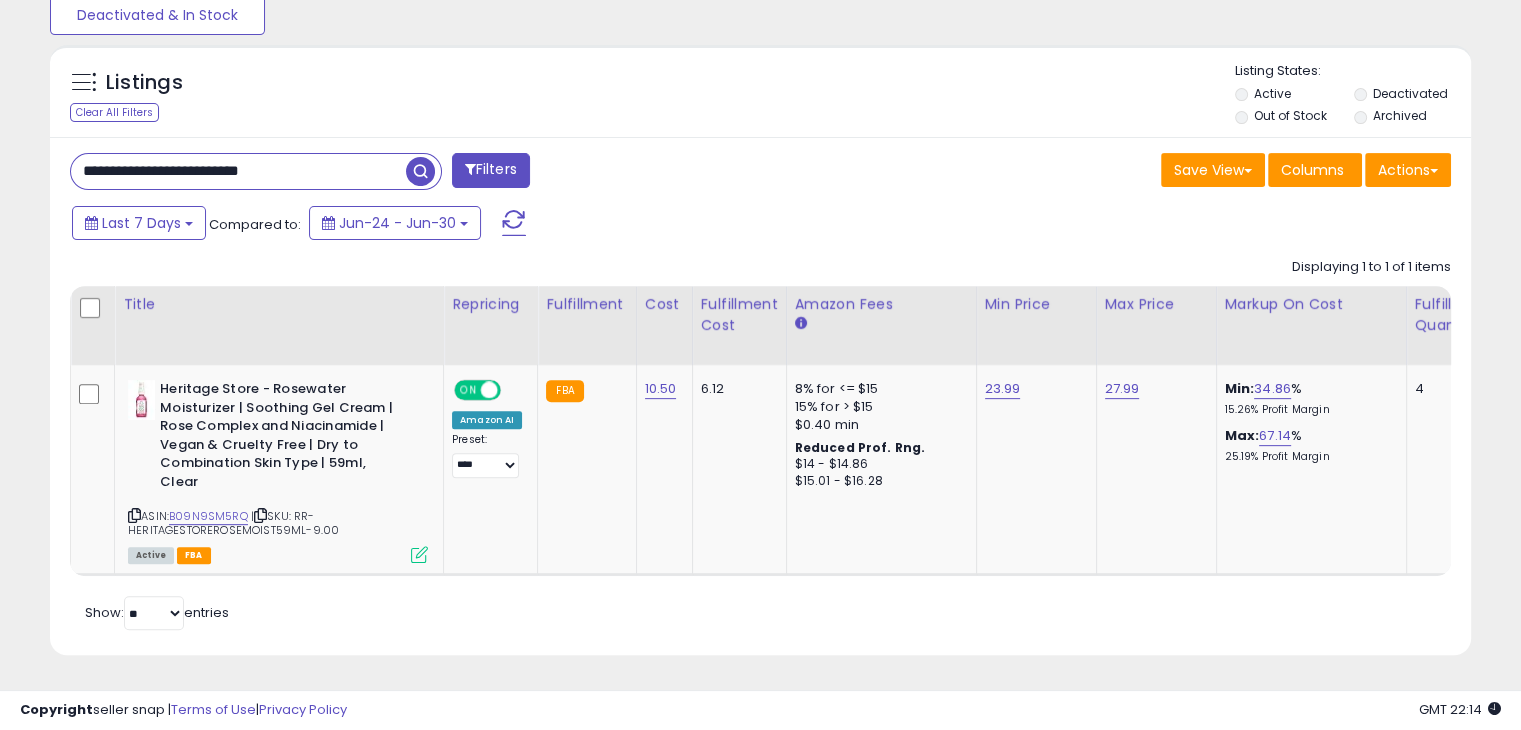 click at bounding box center (420, 171) 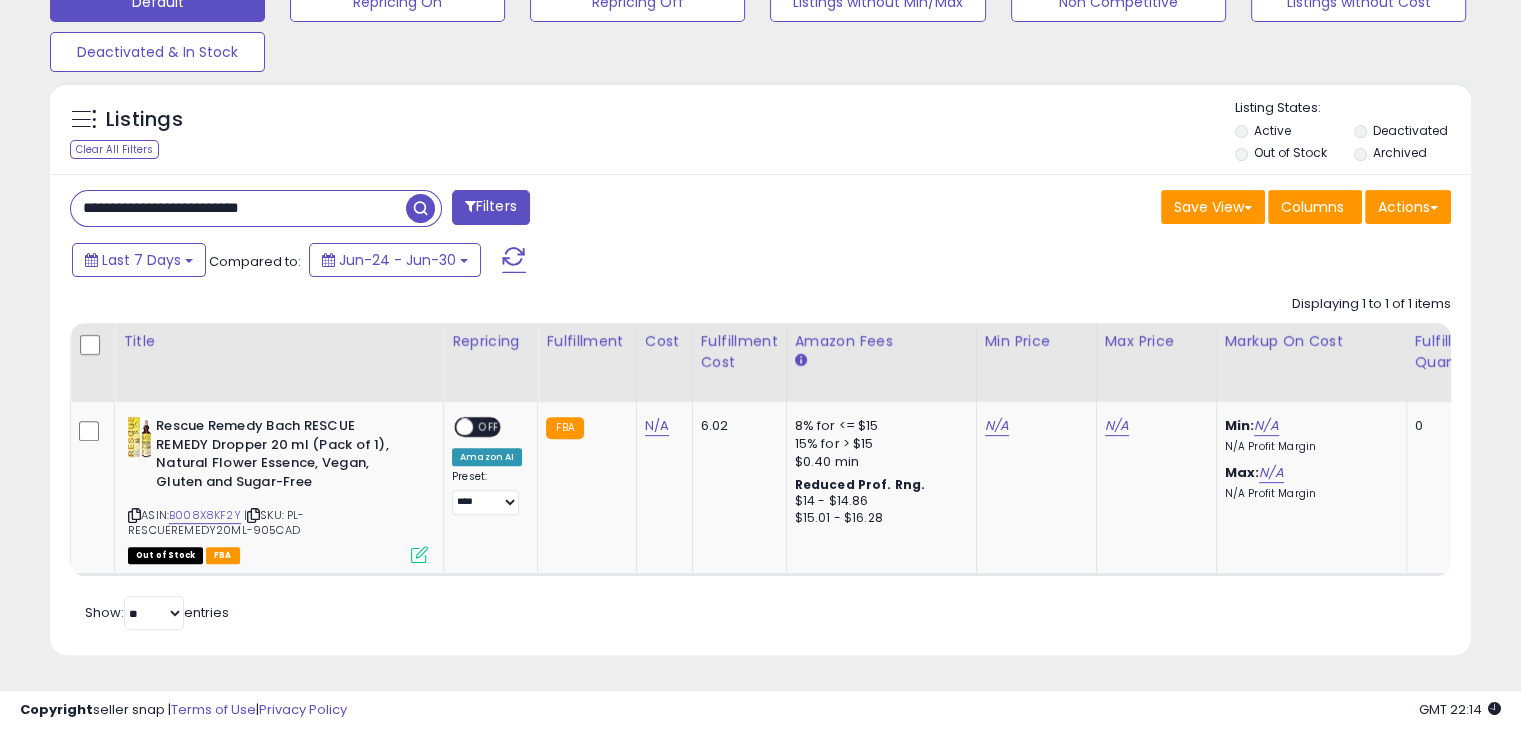 click on "**********" at bounding box center (238, 208) 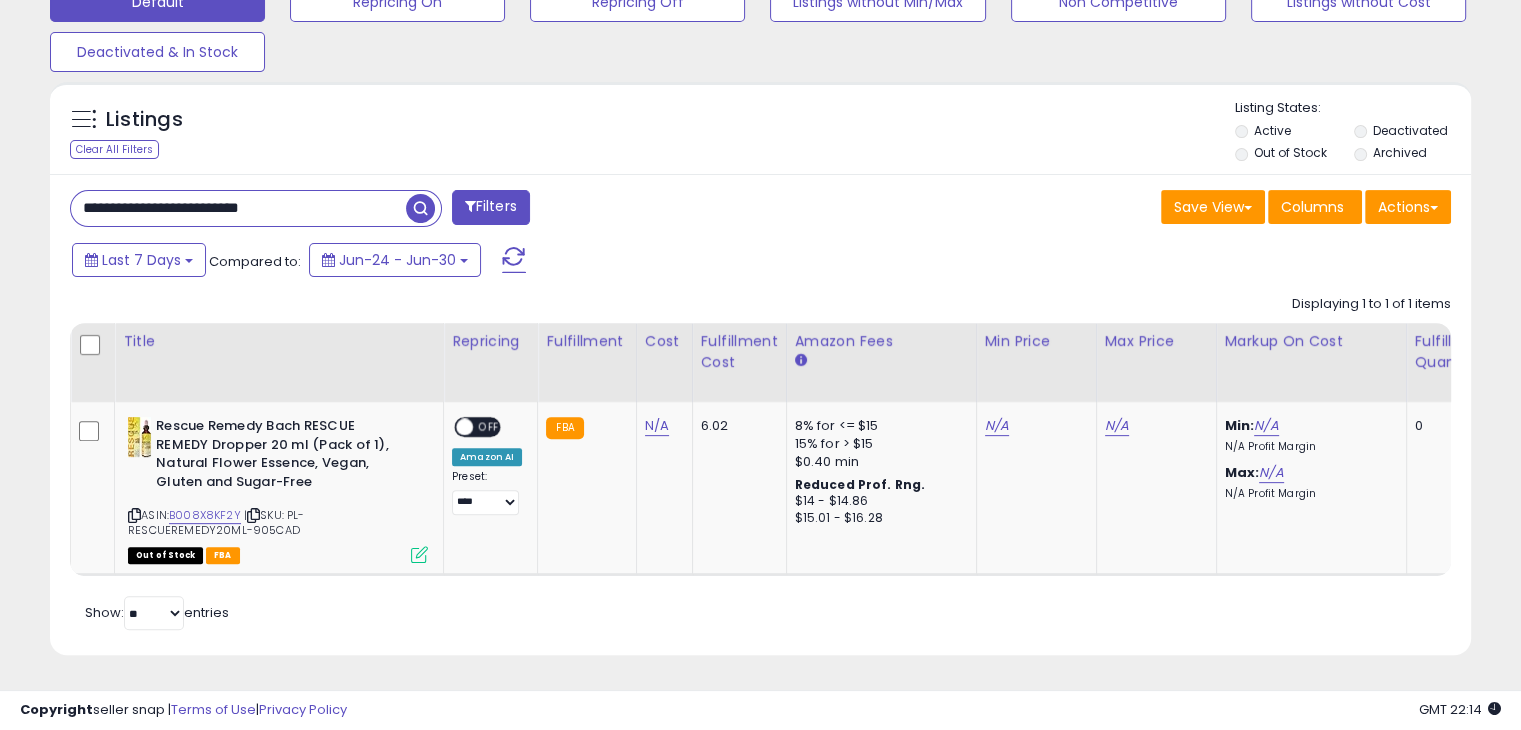 click on "**********" at bounding box center (238, 208) 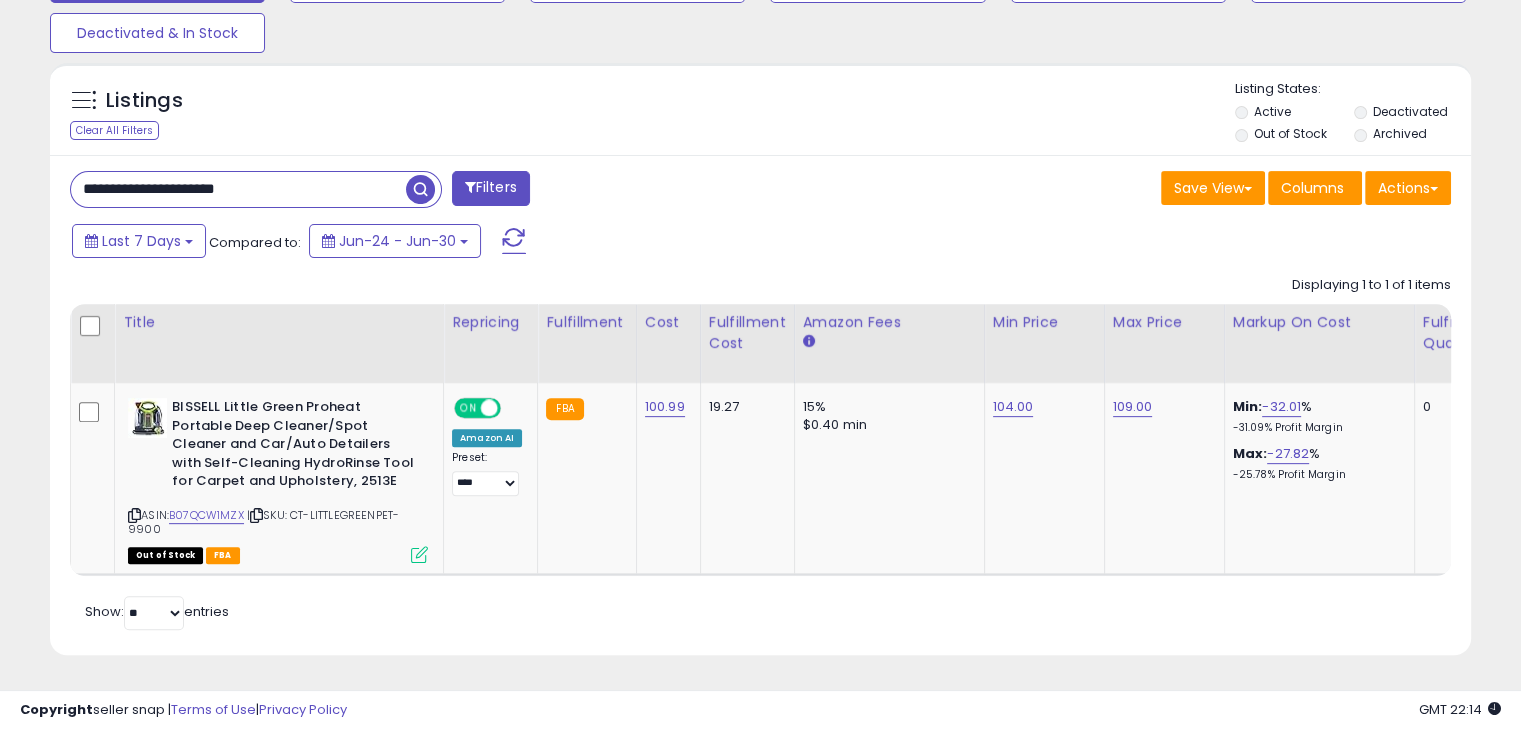 click on "**********" at bounding box center [238, 189] 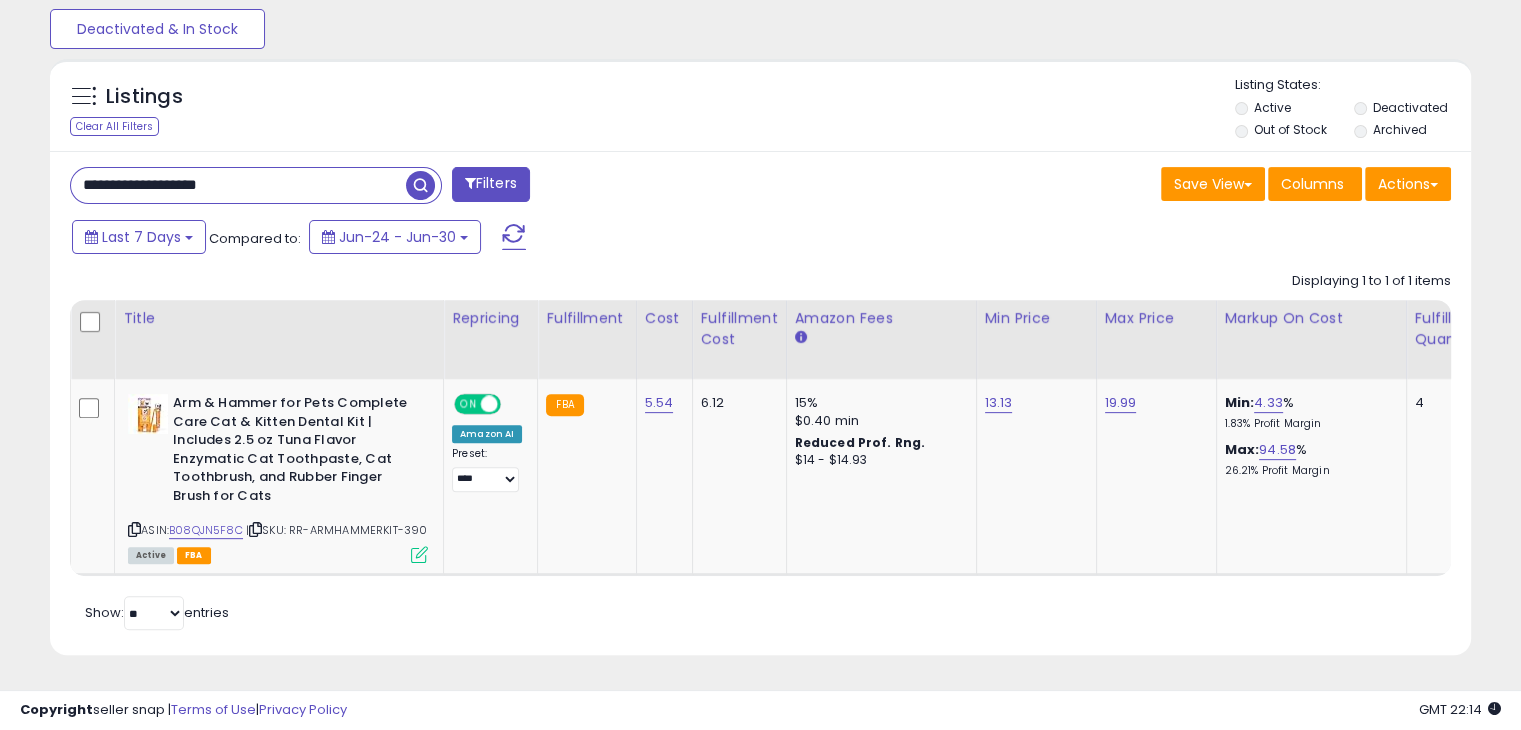 click on "**********" at bounding box center [238, 185] 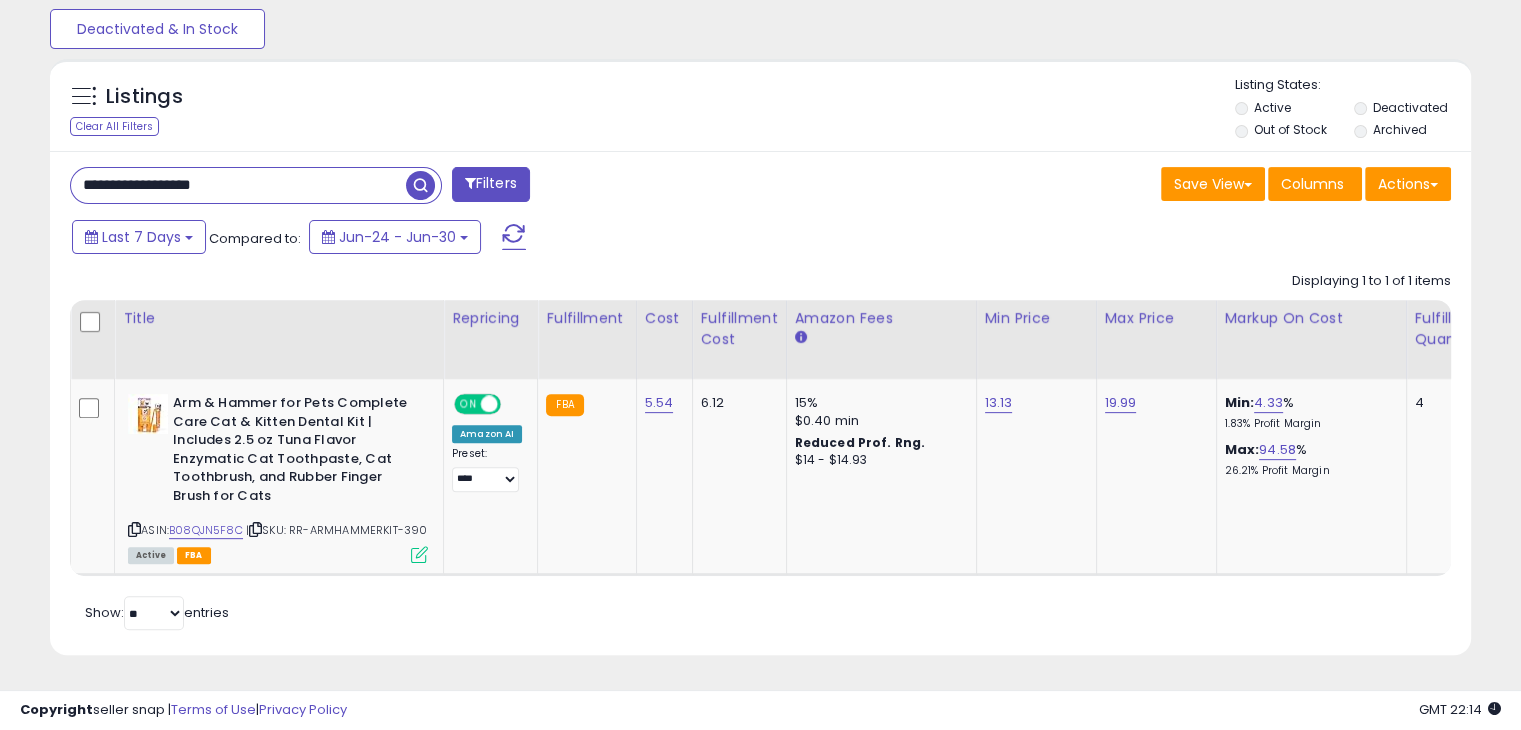 click at bounding box center (420, 185) 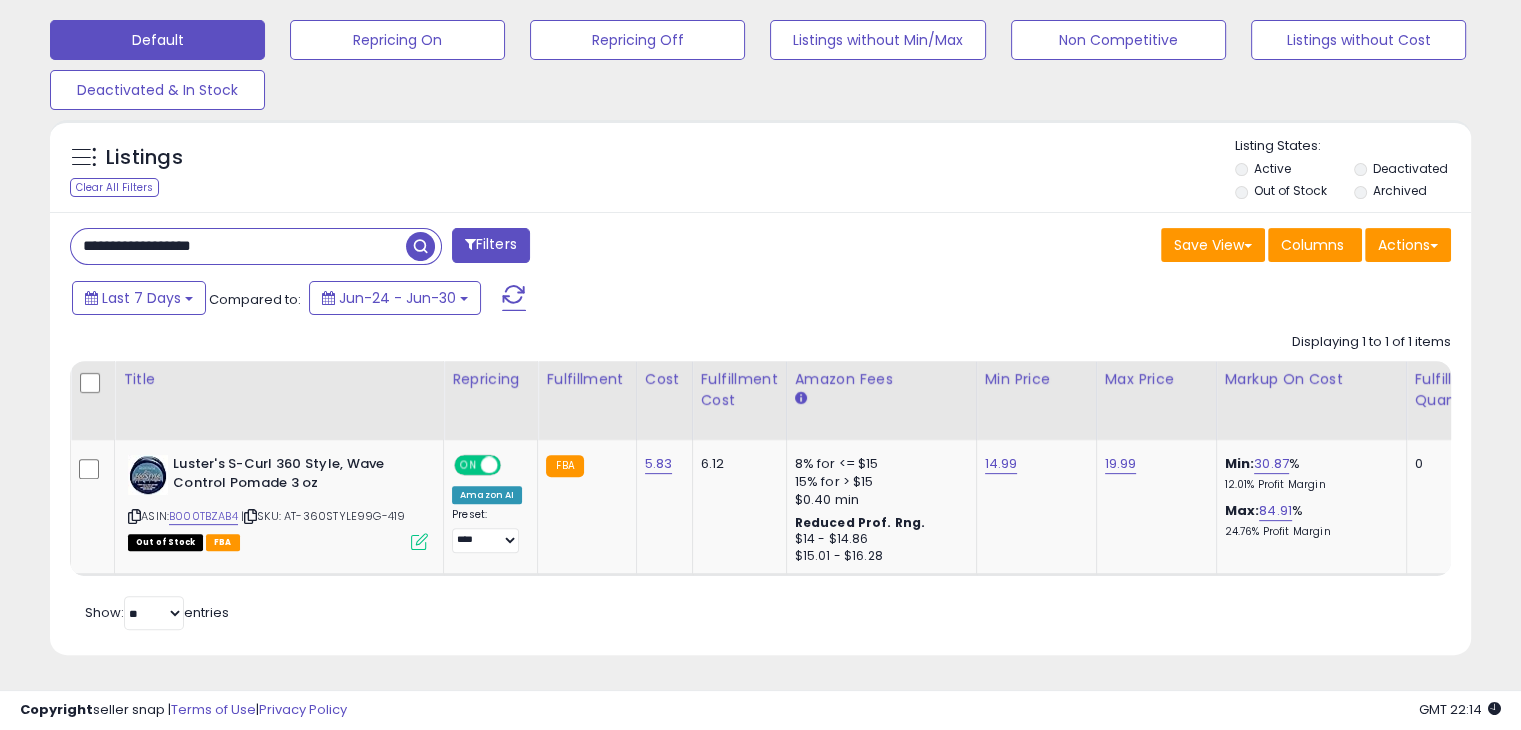 click on "**********" at bounding box center (238, 246) 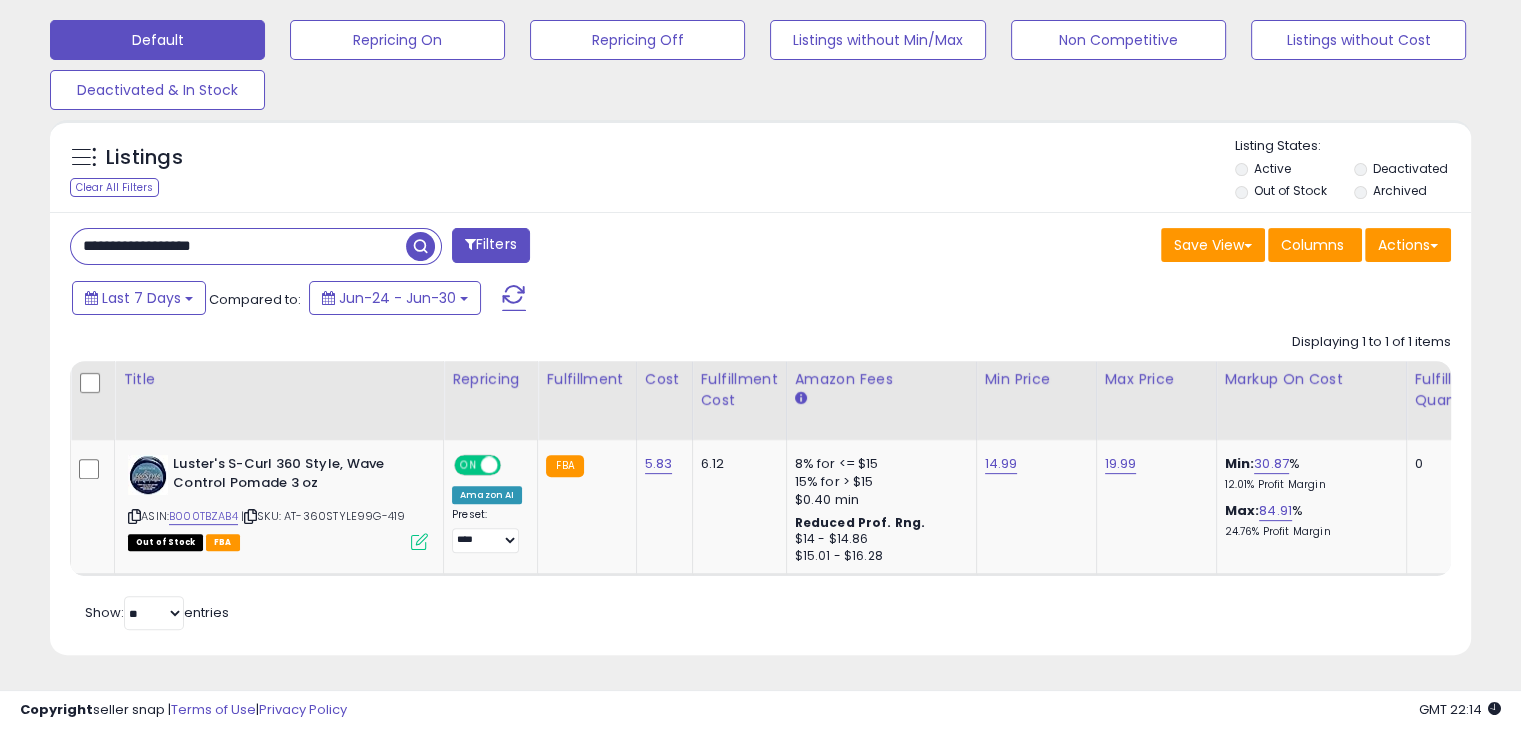 click on "**********" at bounding box center [238, 246] 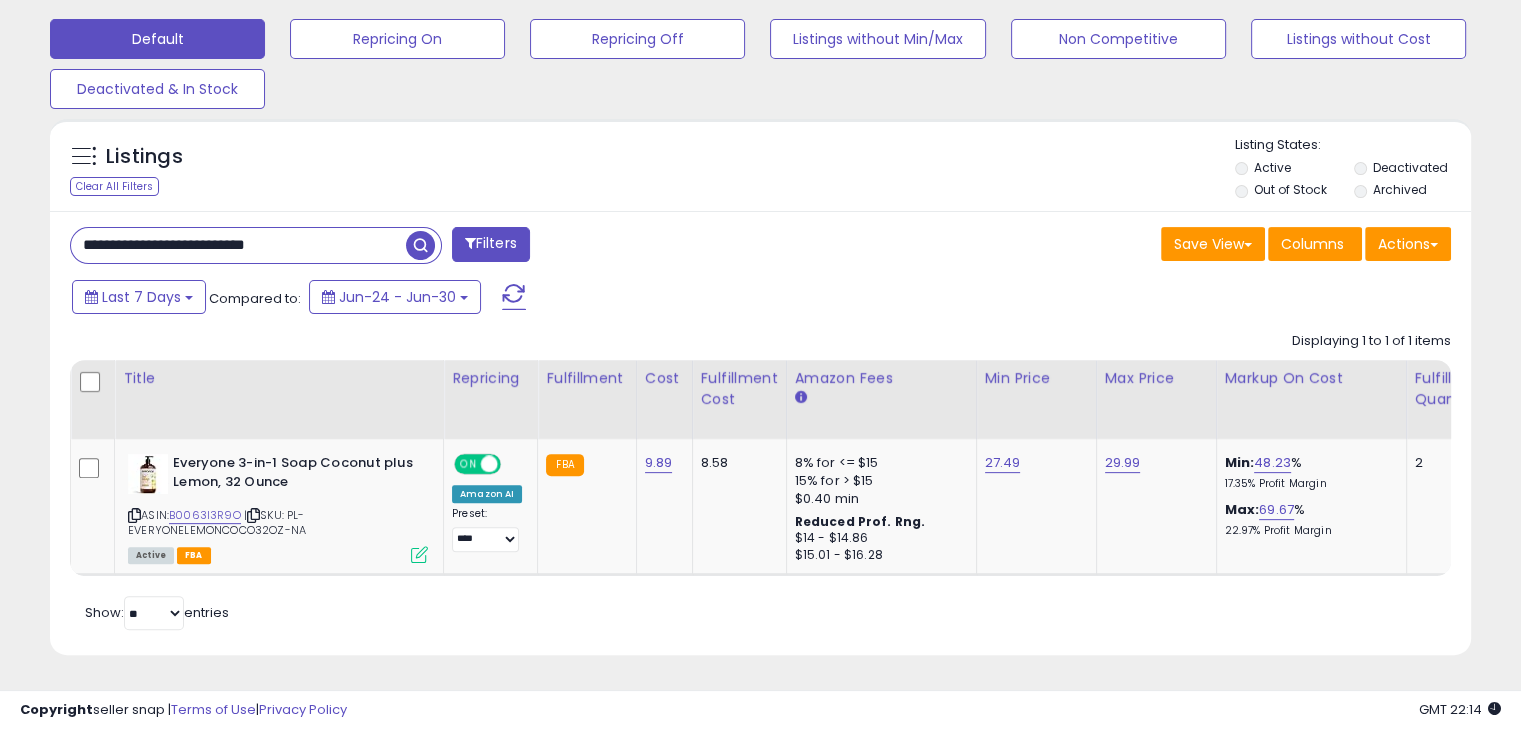 click on "**********" at bounding box center (238, 245) 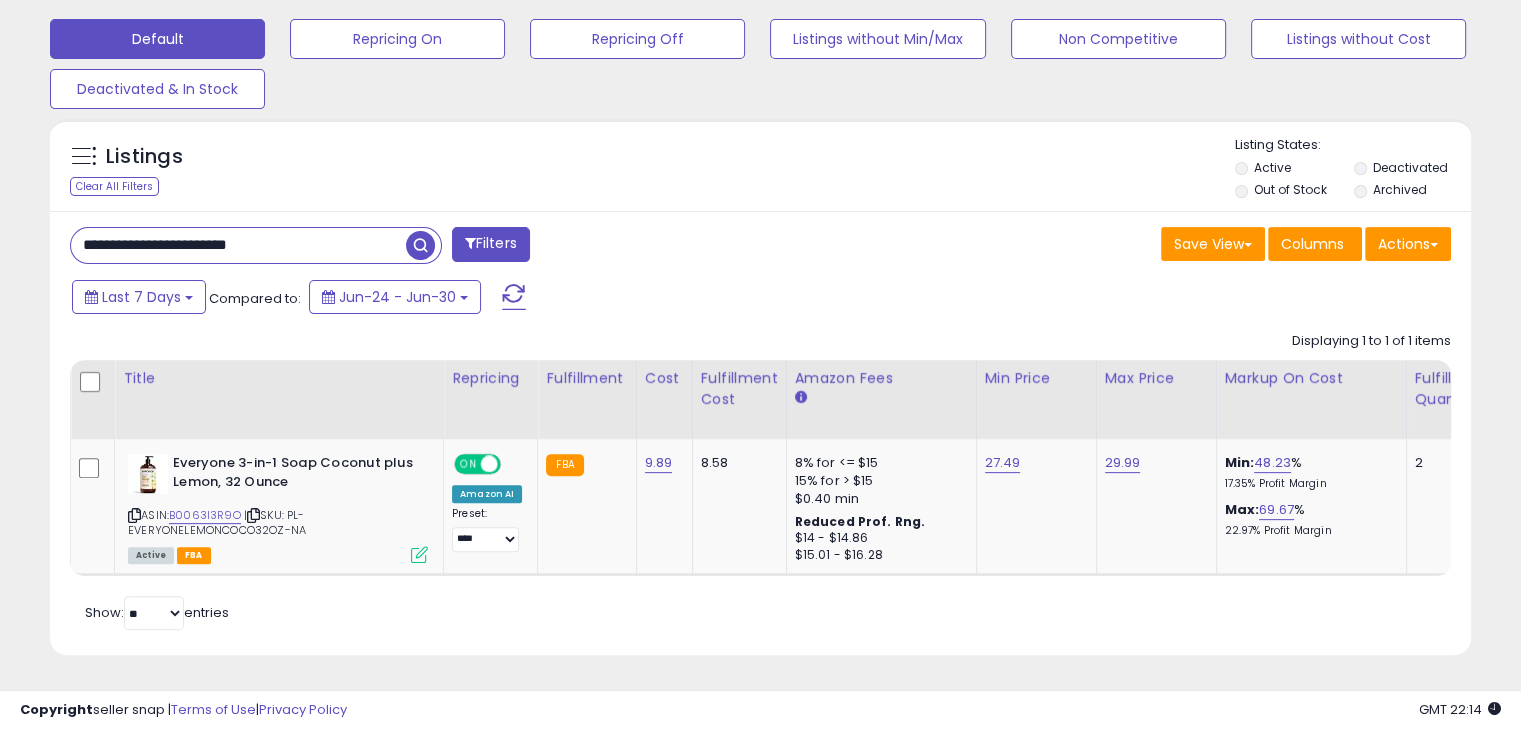 type on "**********" 